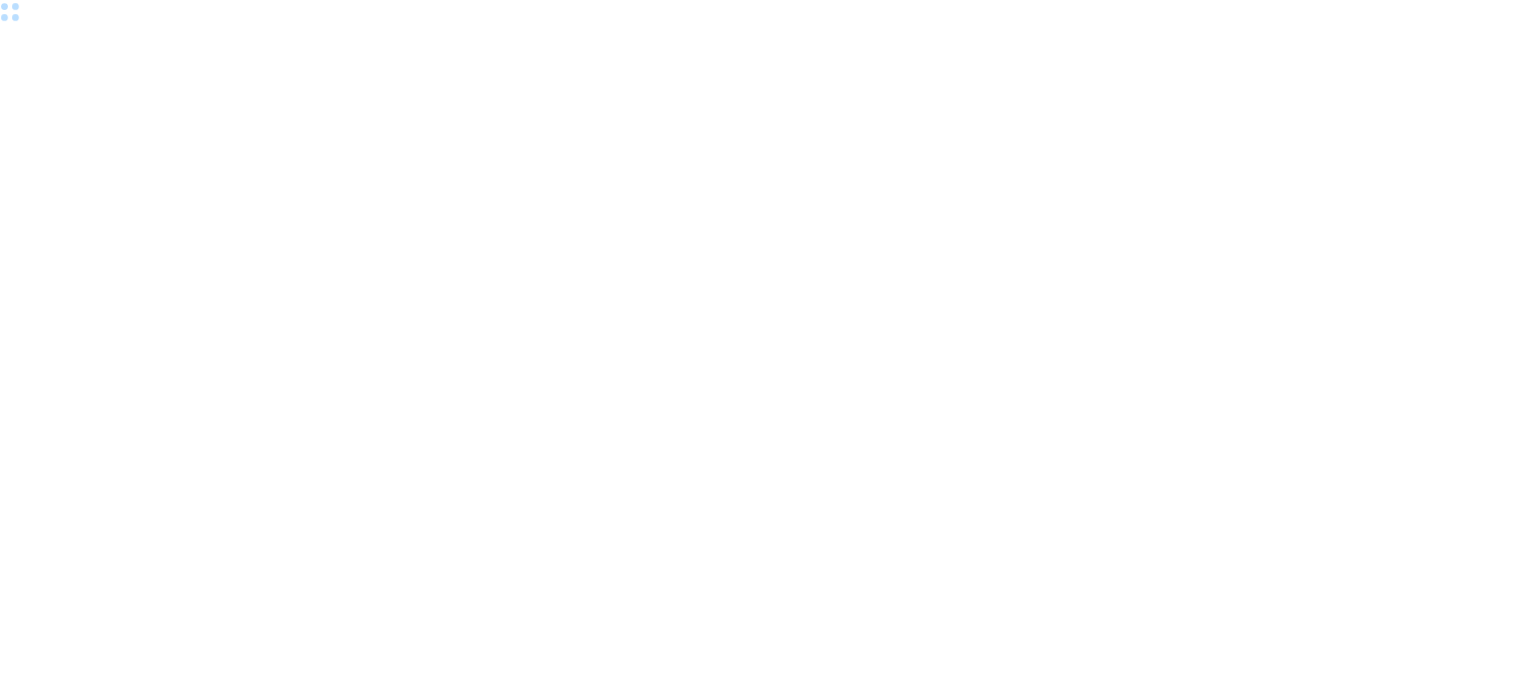 scroll, scrollTop: 0, scrollLeft: 0, axis: both 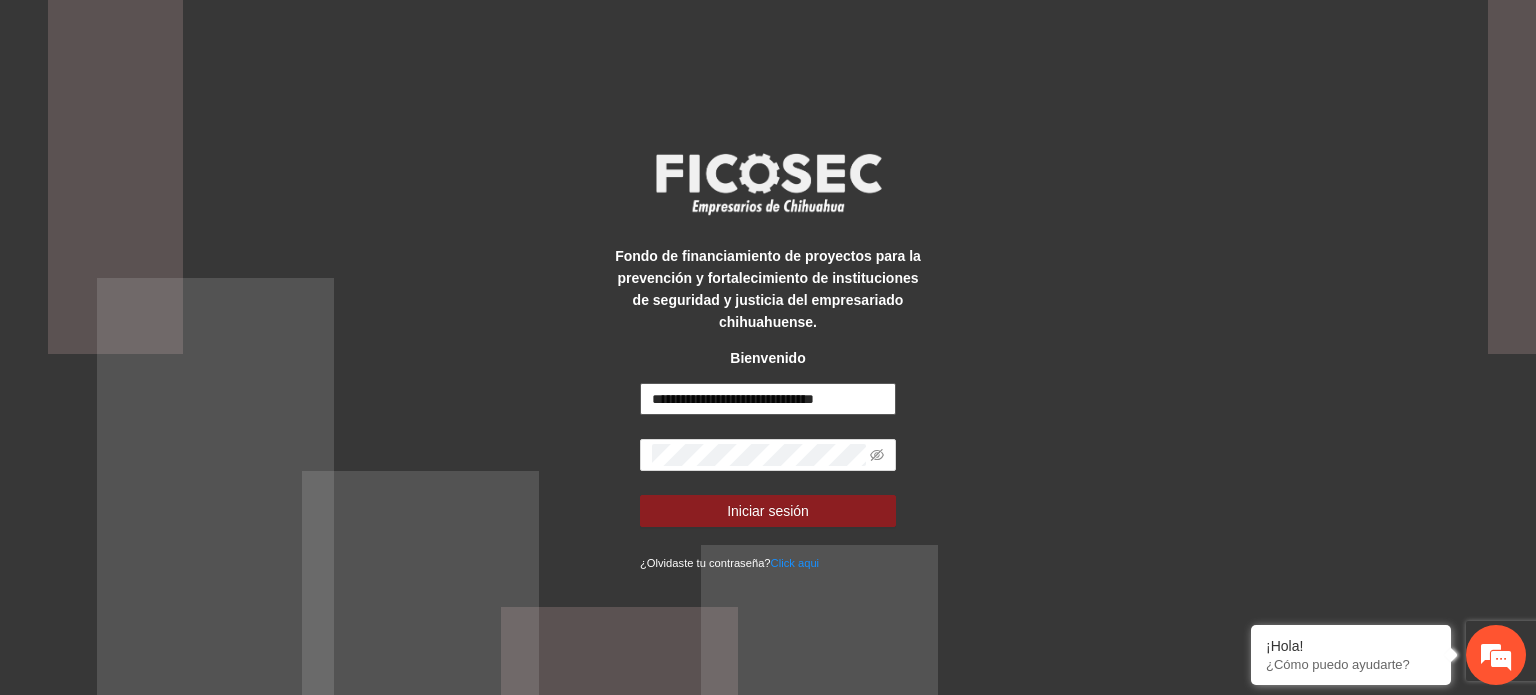 click on "**********" at bounding box center [768, 399] 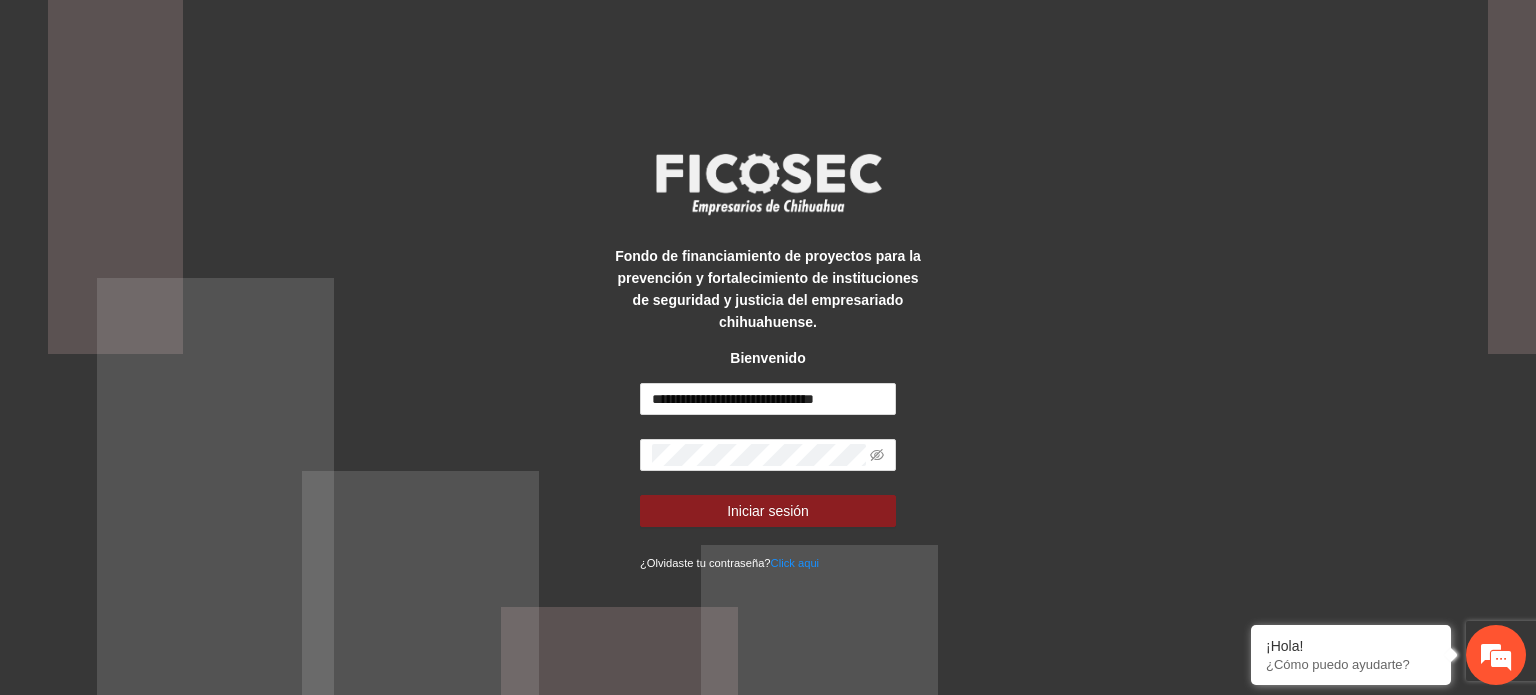 drag, startPoint x: 546, startPoint y: 386, endPoint x: 590, endPoint y: 422, distance: 56.85068 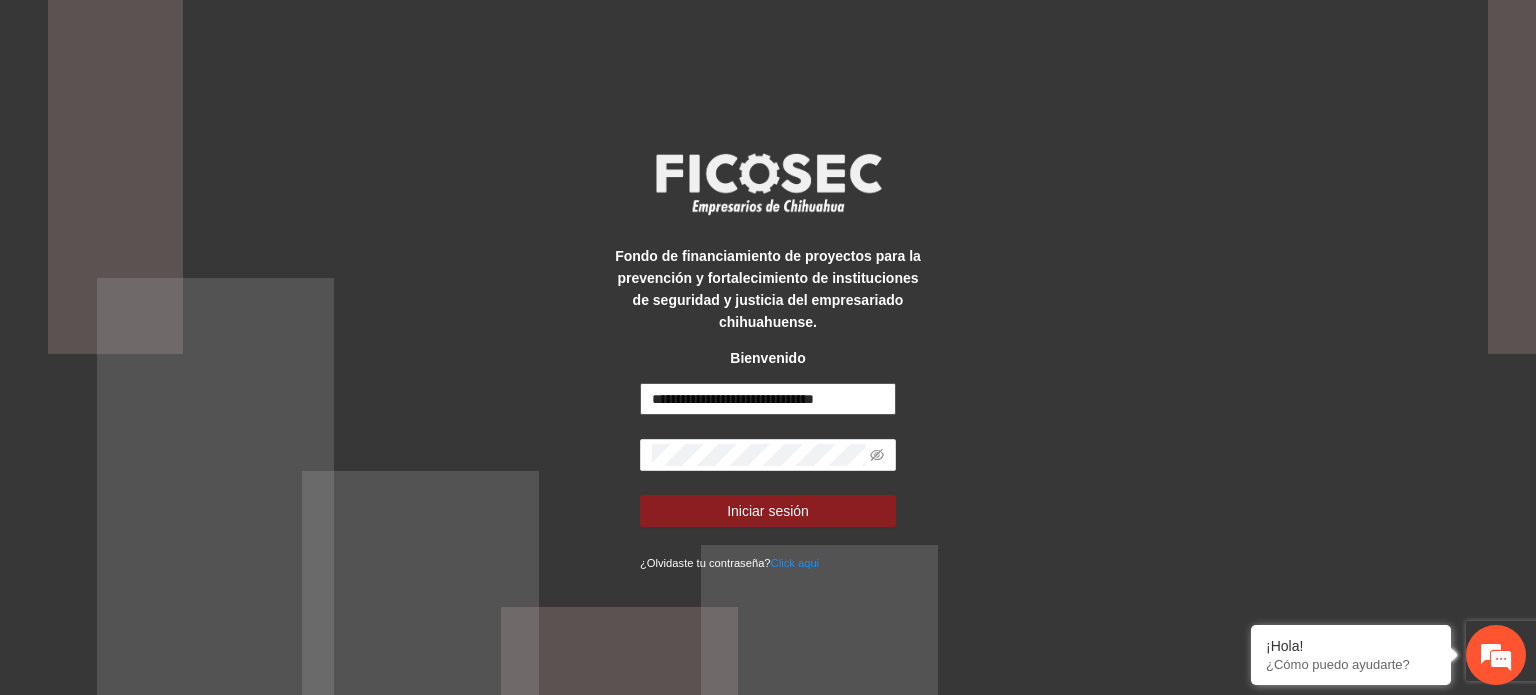 click on "**********" at bounding box center (768, 399) 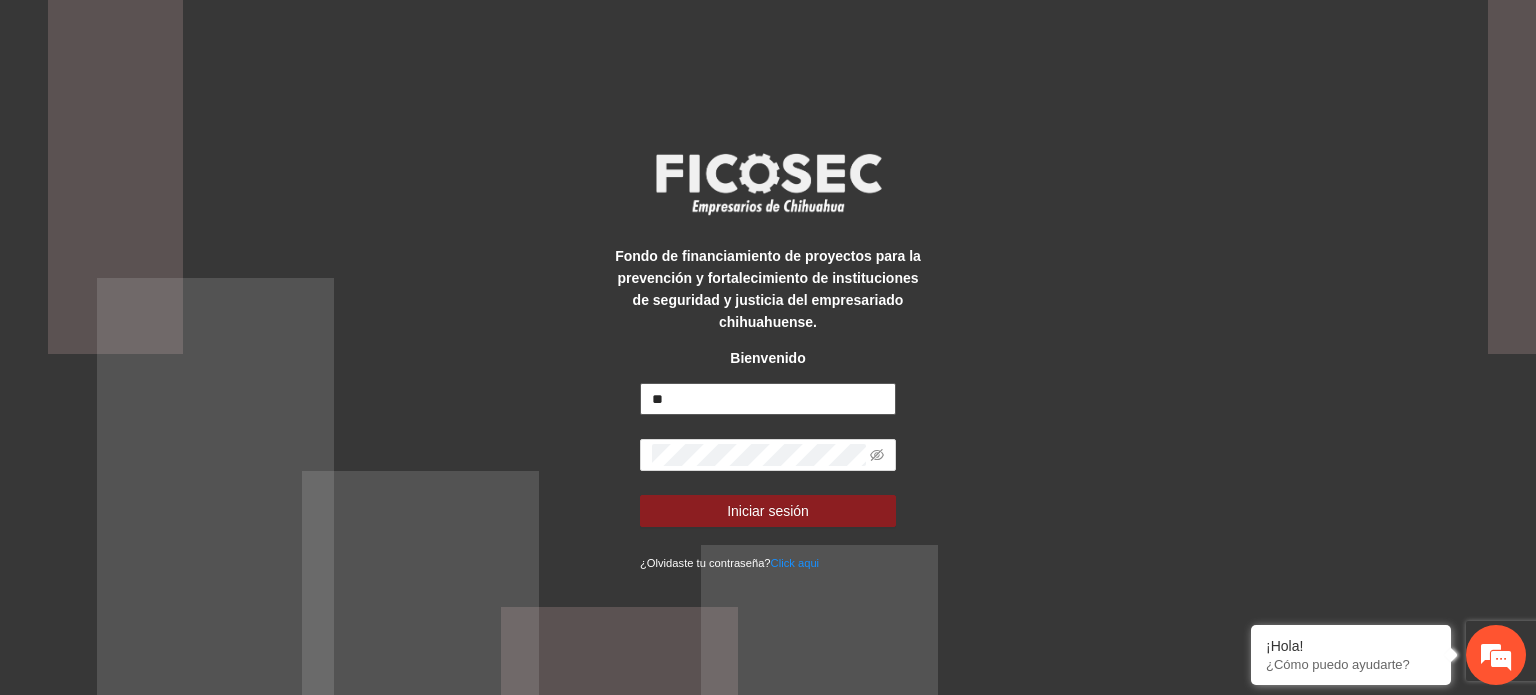 scroll, scrollTop: 0, scrollLeft: 0, axis: both 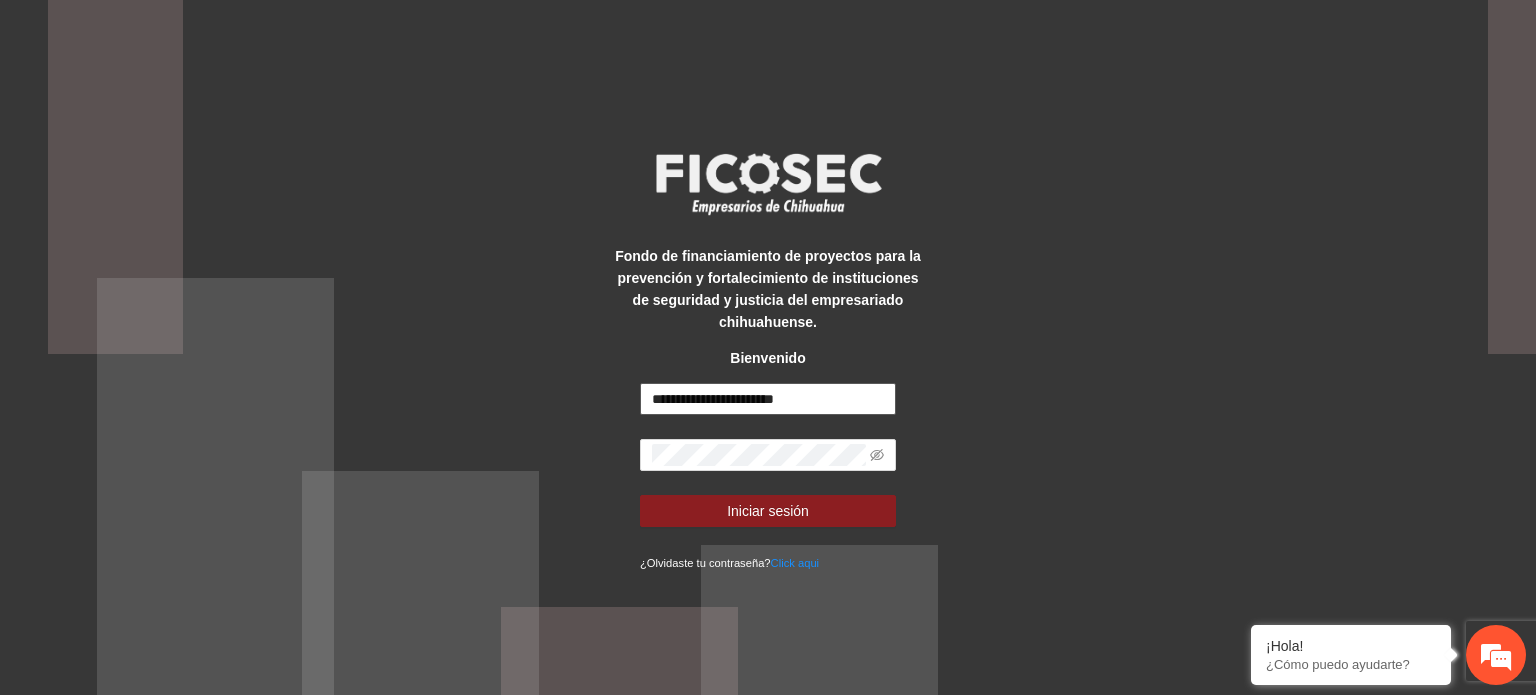 type on "**********" 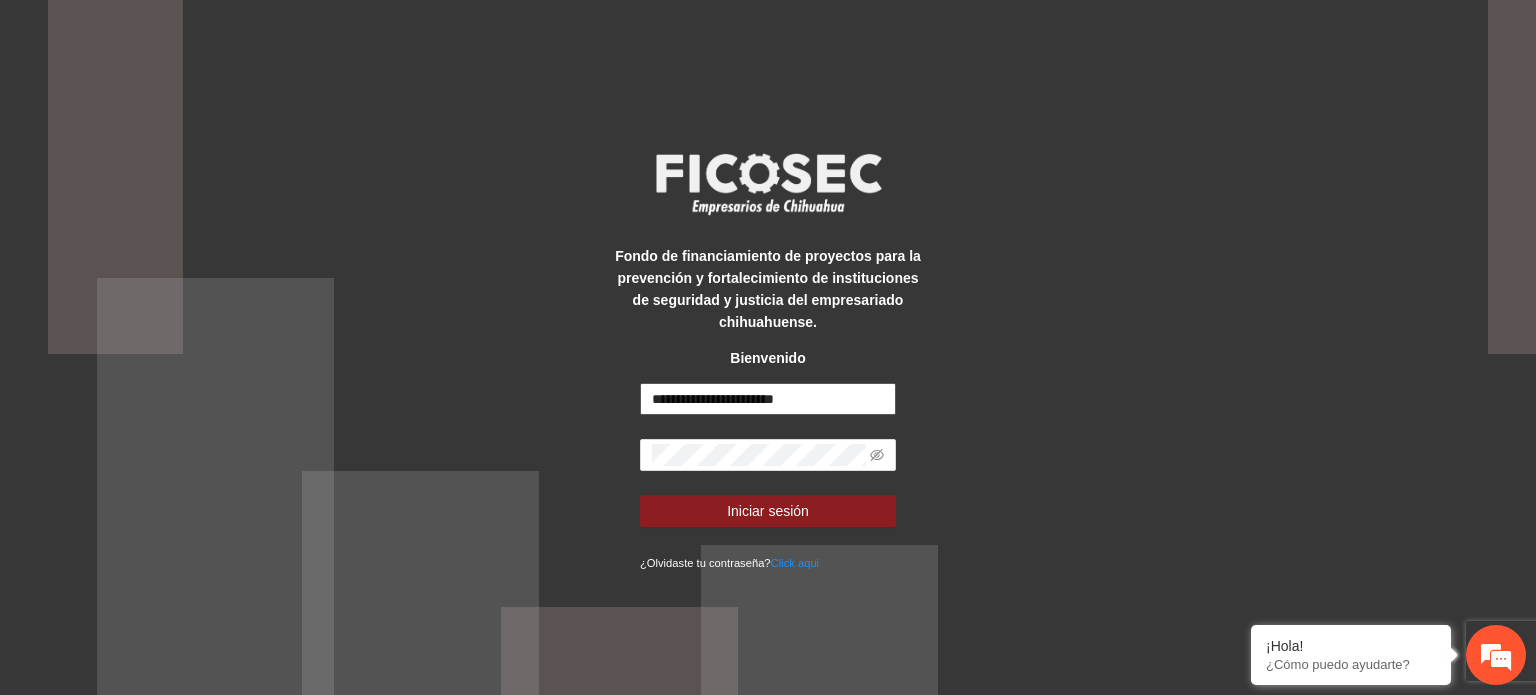 click on "**********" at bounding box center (768, 399) 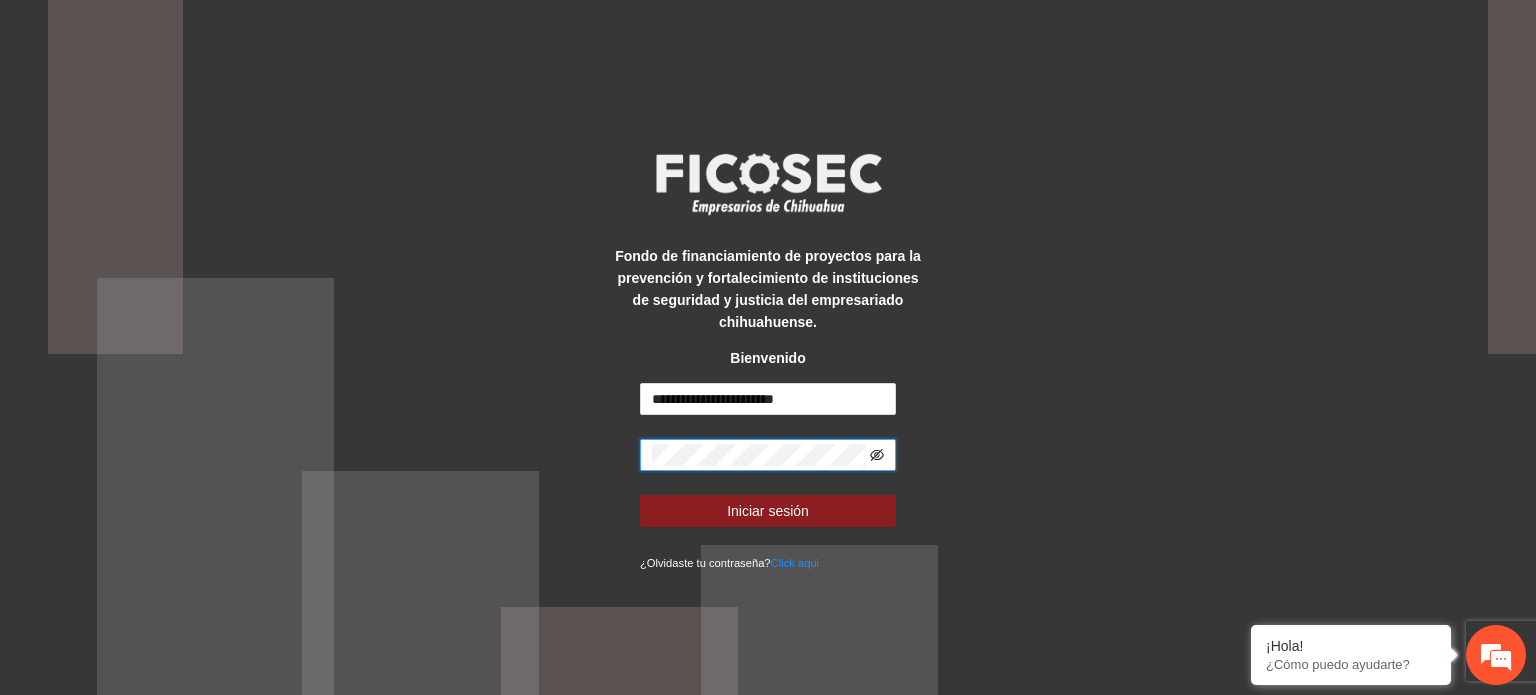 click 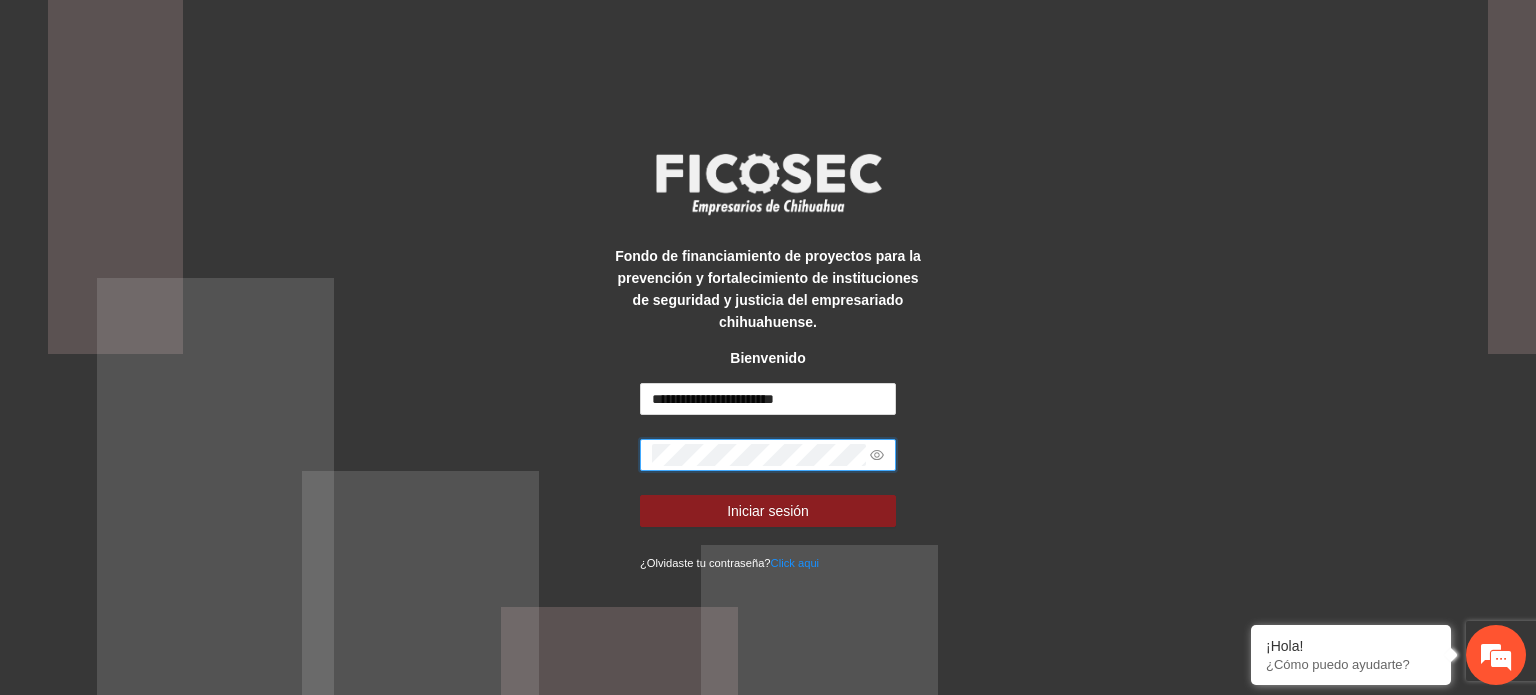 click 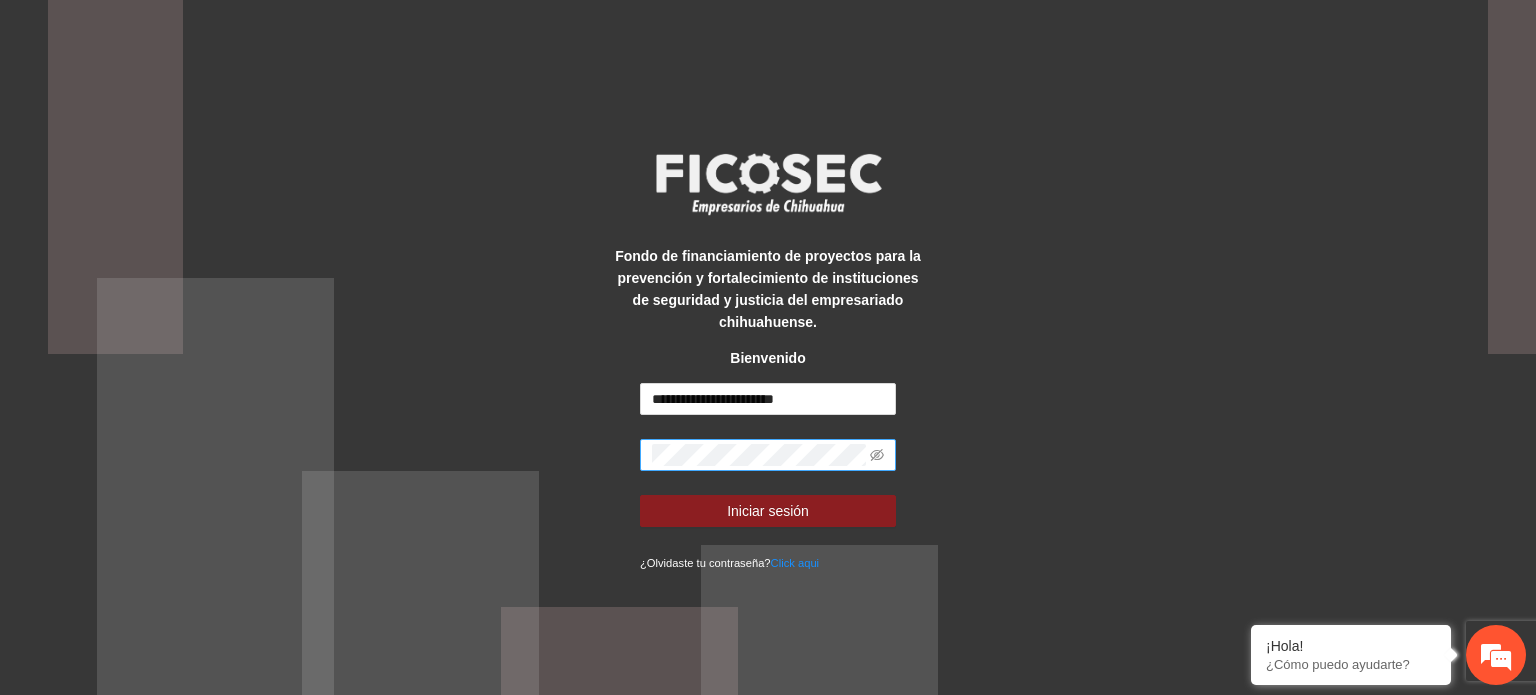 click on "**********" at bounding box center (768, 478) 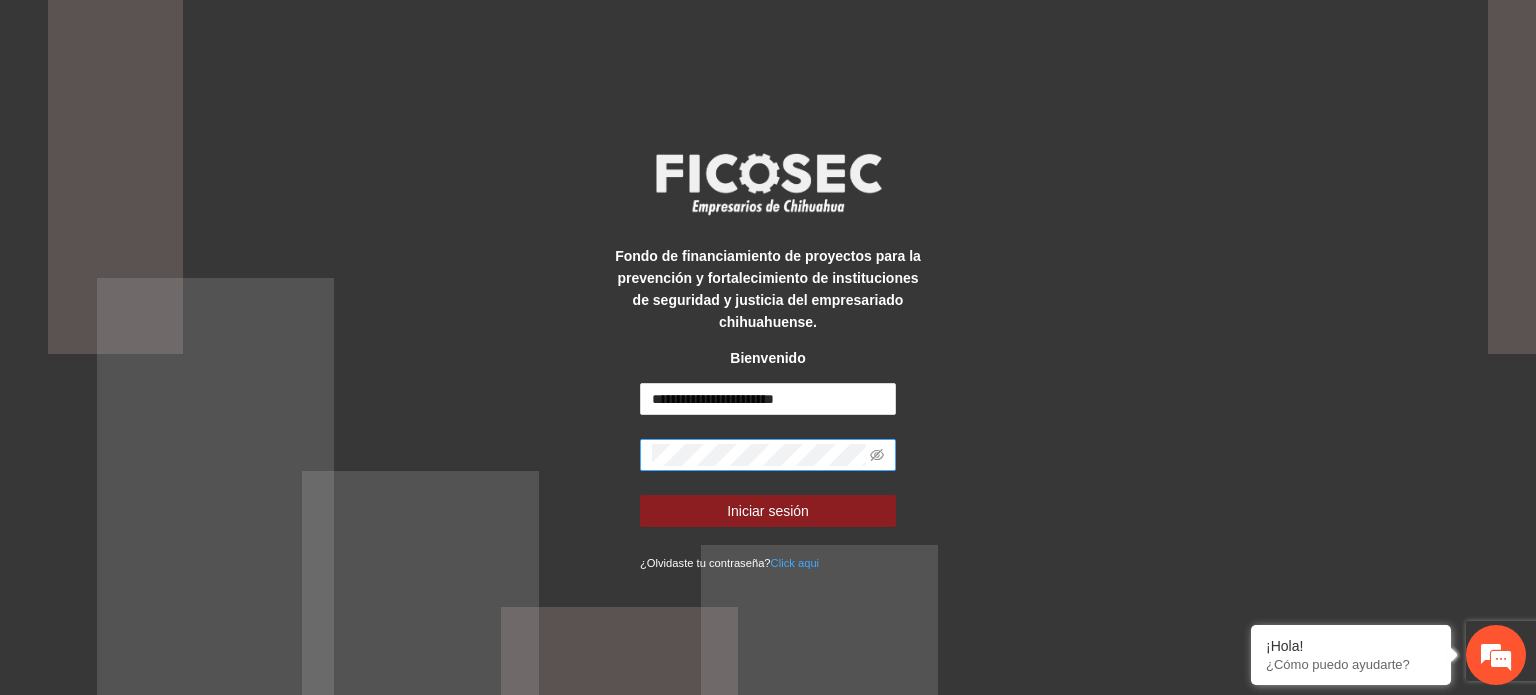 click on "Click aqui" at bounding box center [795, 563] 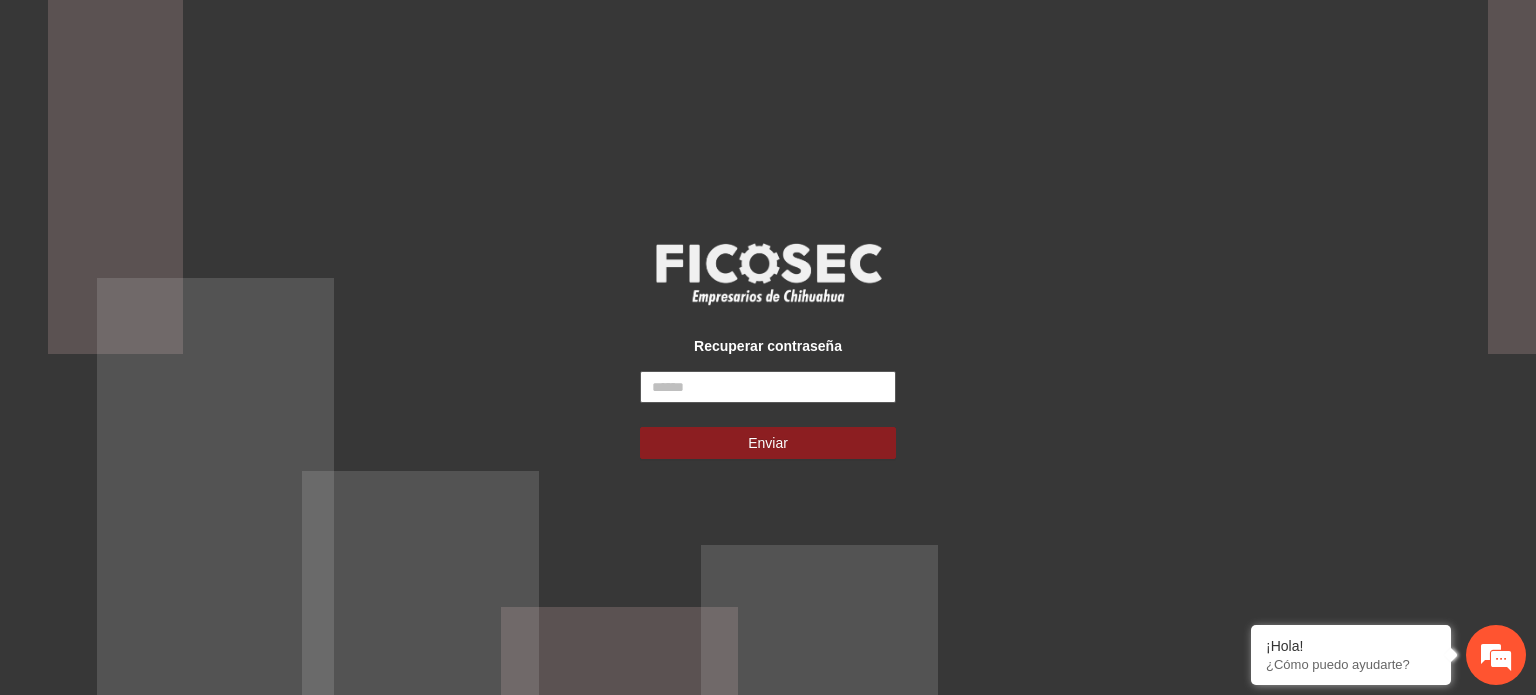 click at bounding box center [768, 387] 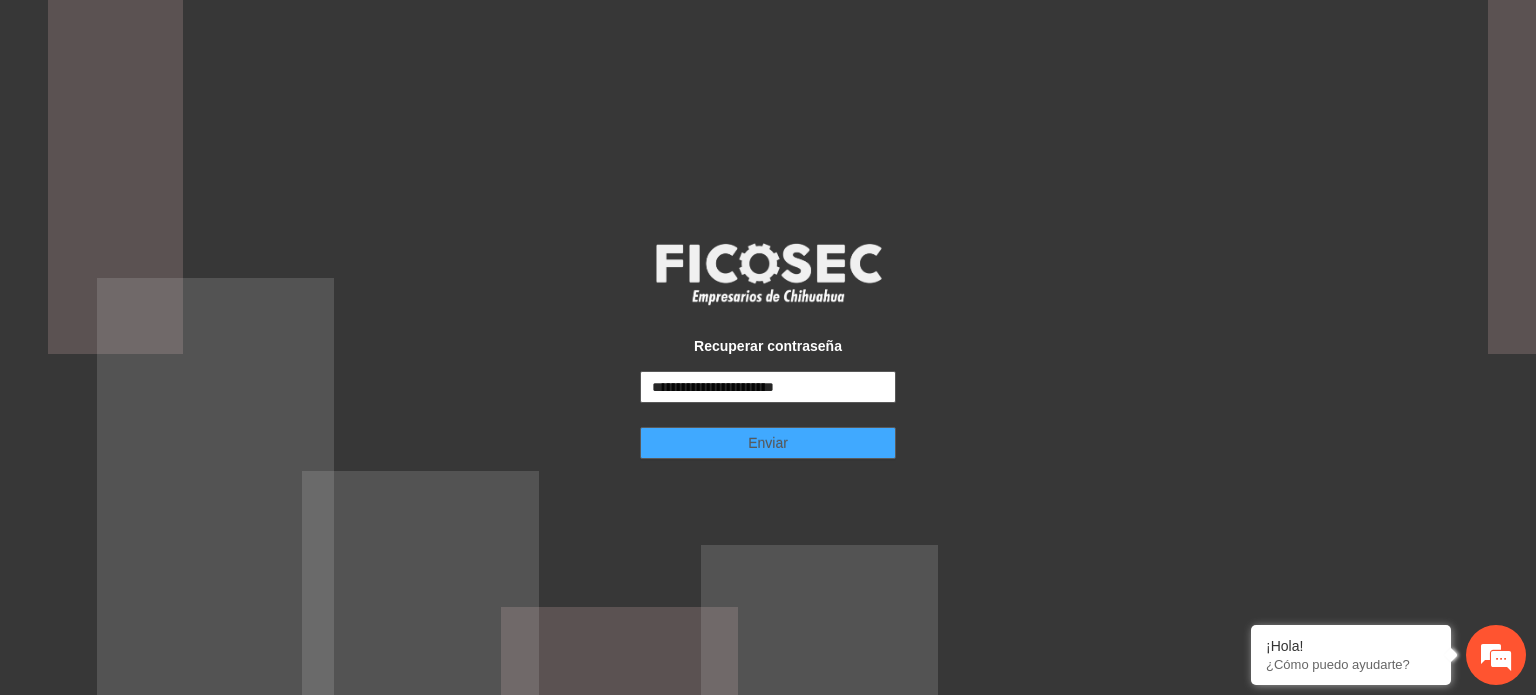 type on "**********" 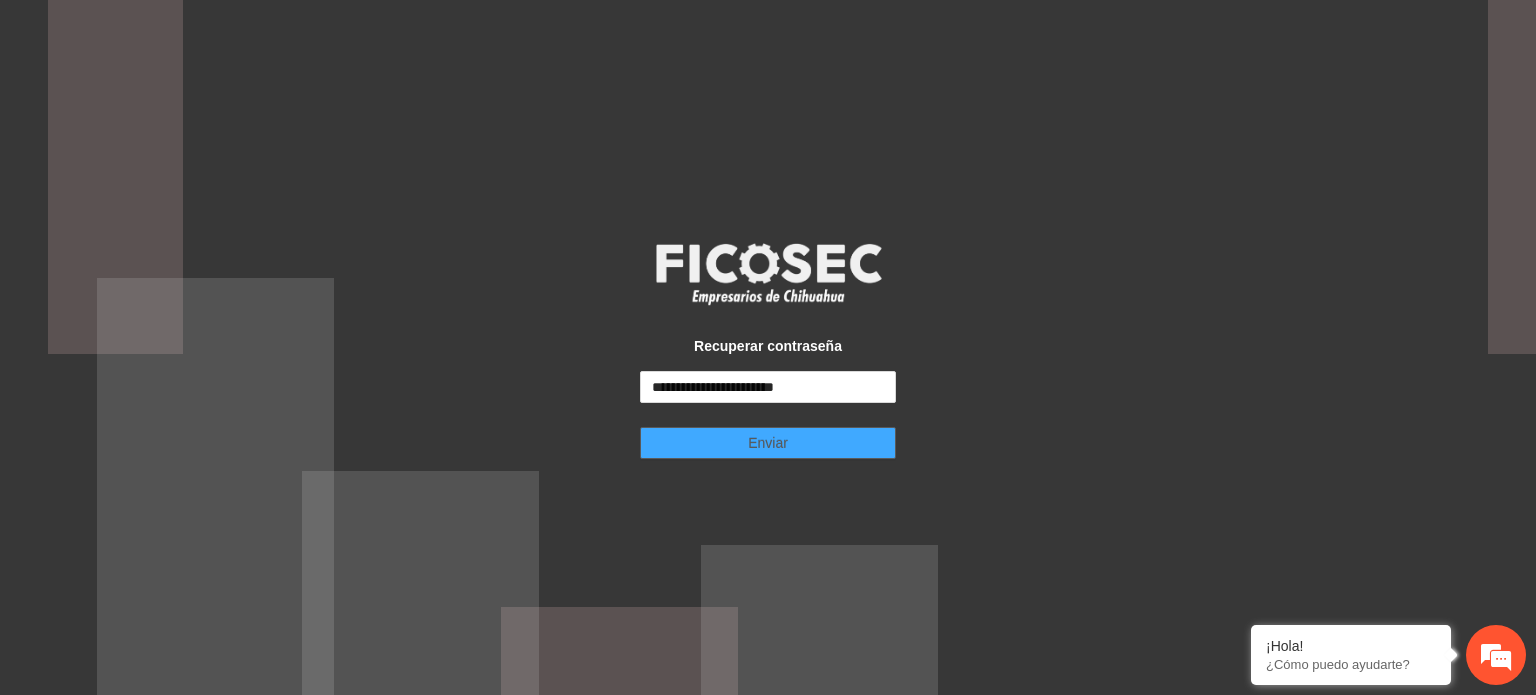 click on "Enviar" at bounding box center (768, 443) 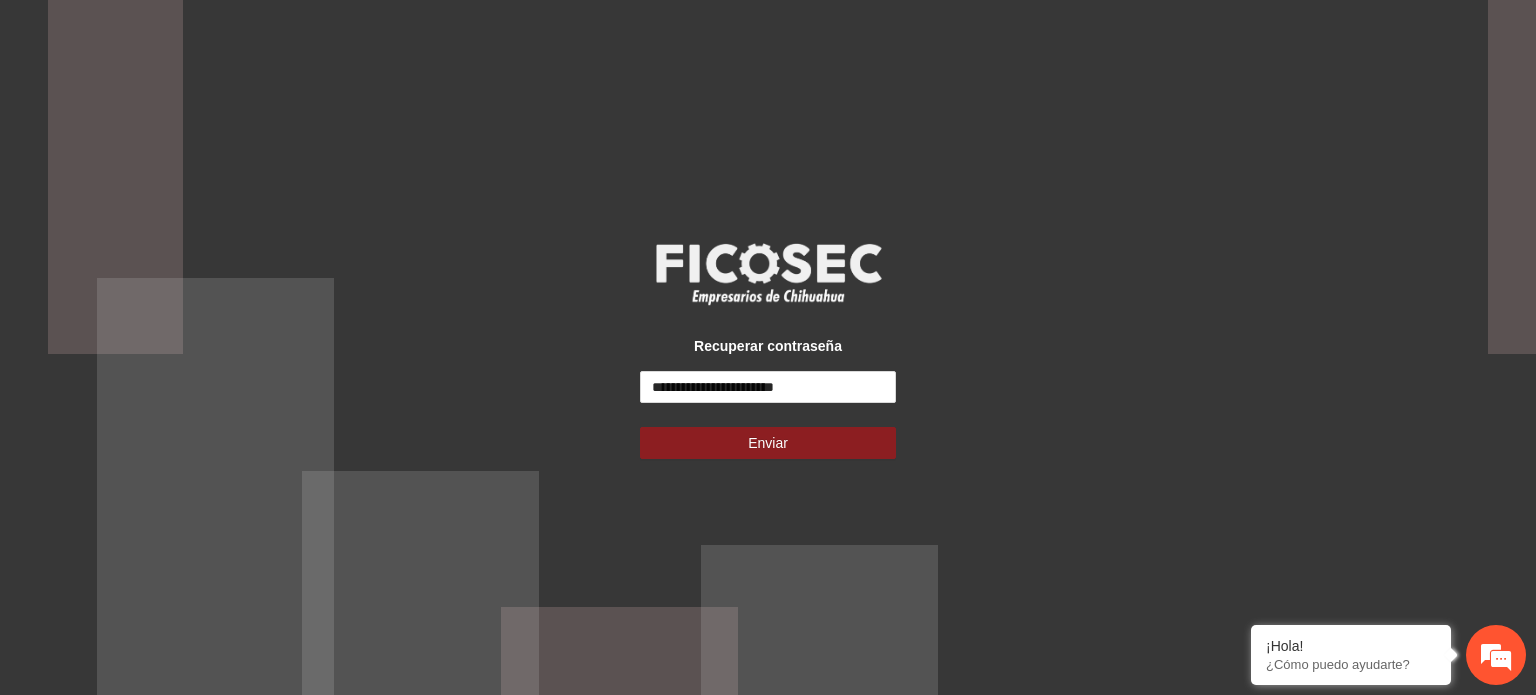 click on "**********" at bounding box center [768, 347] 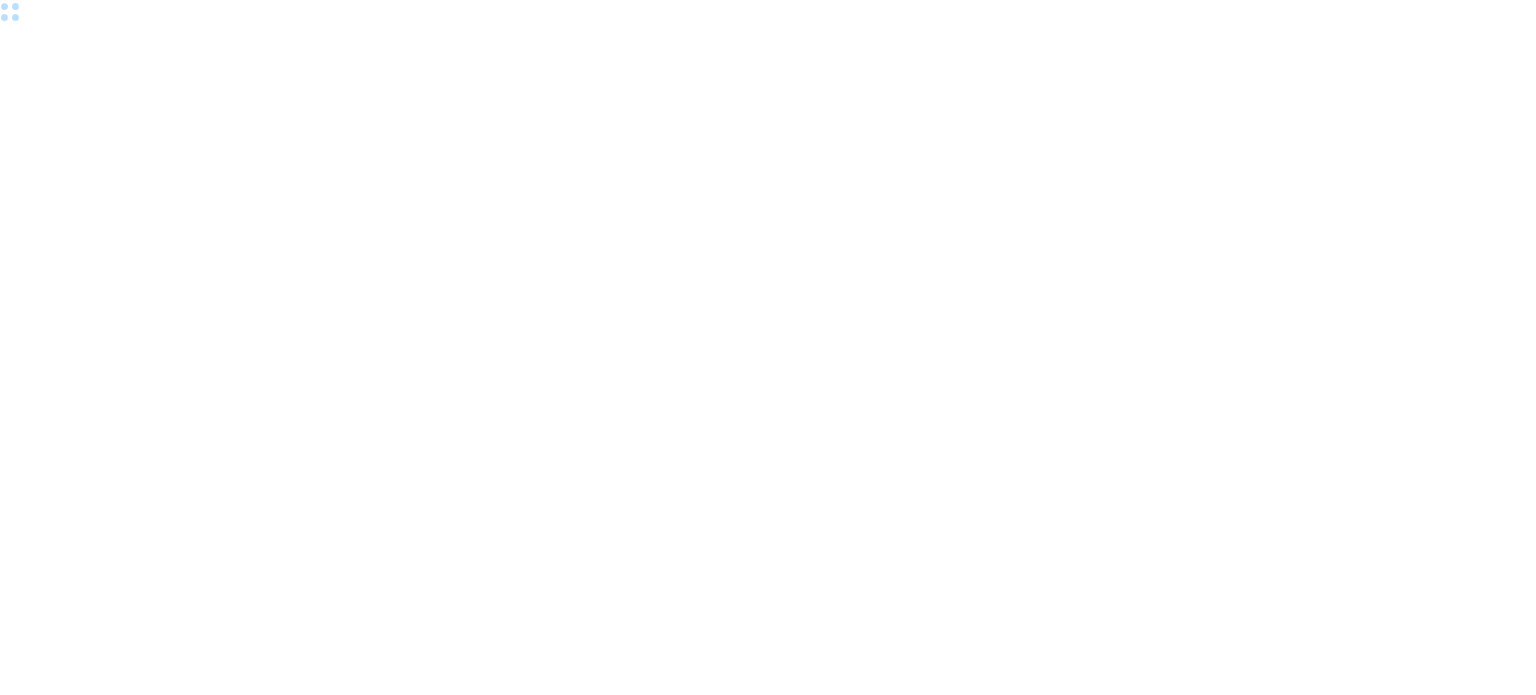 scroll, scrollTop: 0, scrollLeft: 0, axis: both 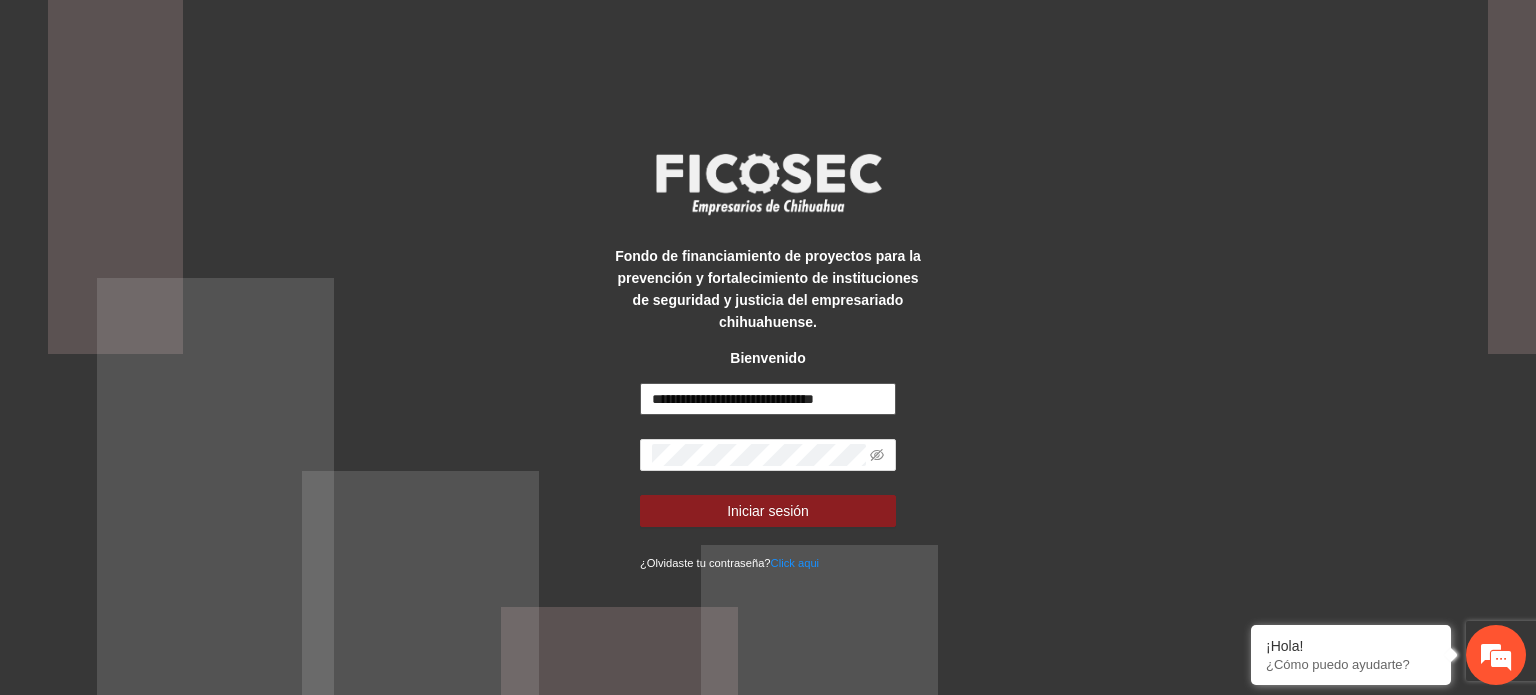 click on "**********" at bounding box center (768, 399) 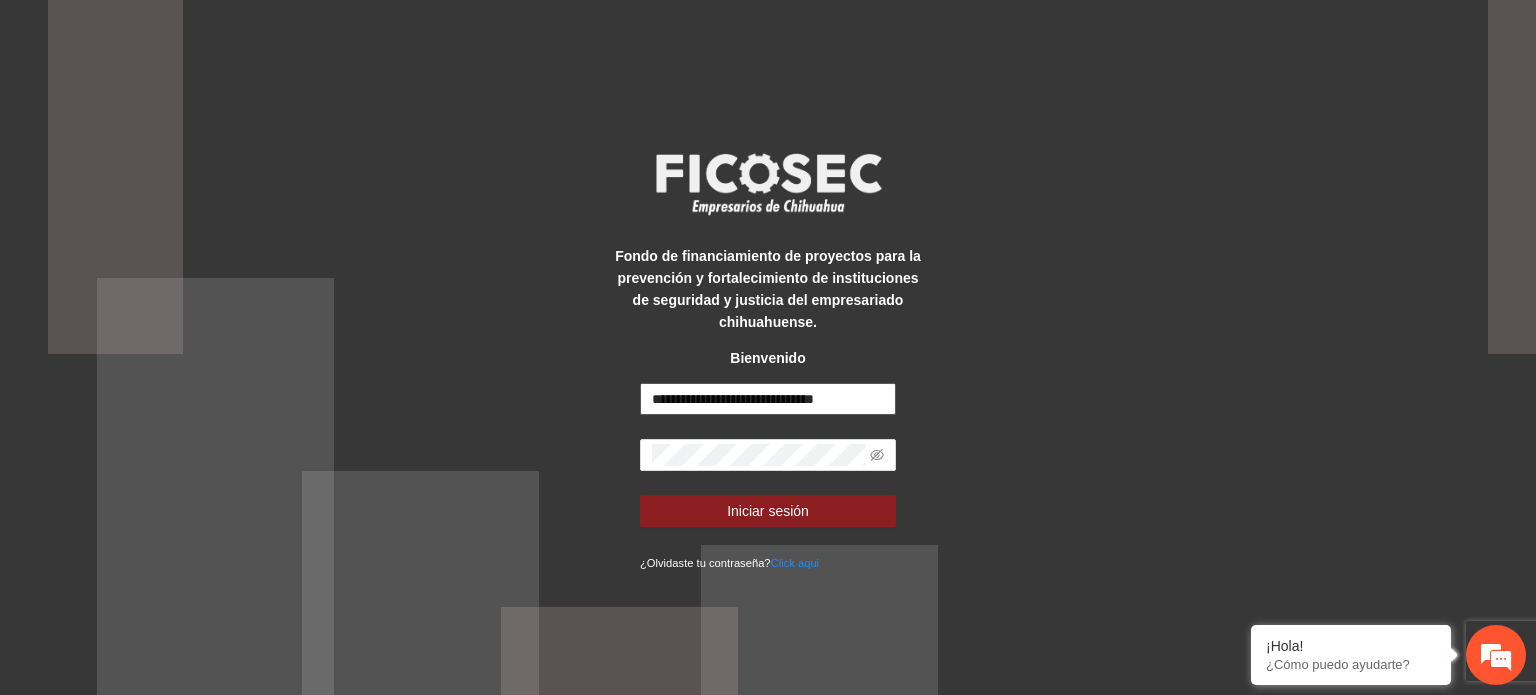 click on "**********" at bounding box center [768, 399] 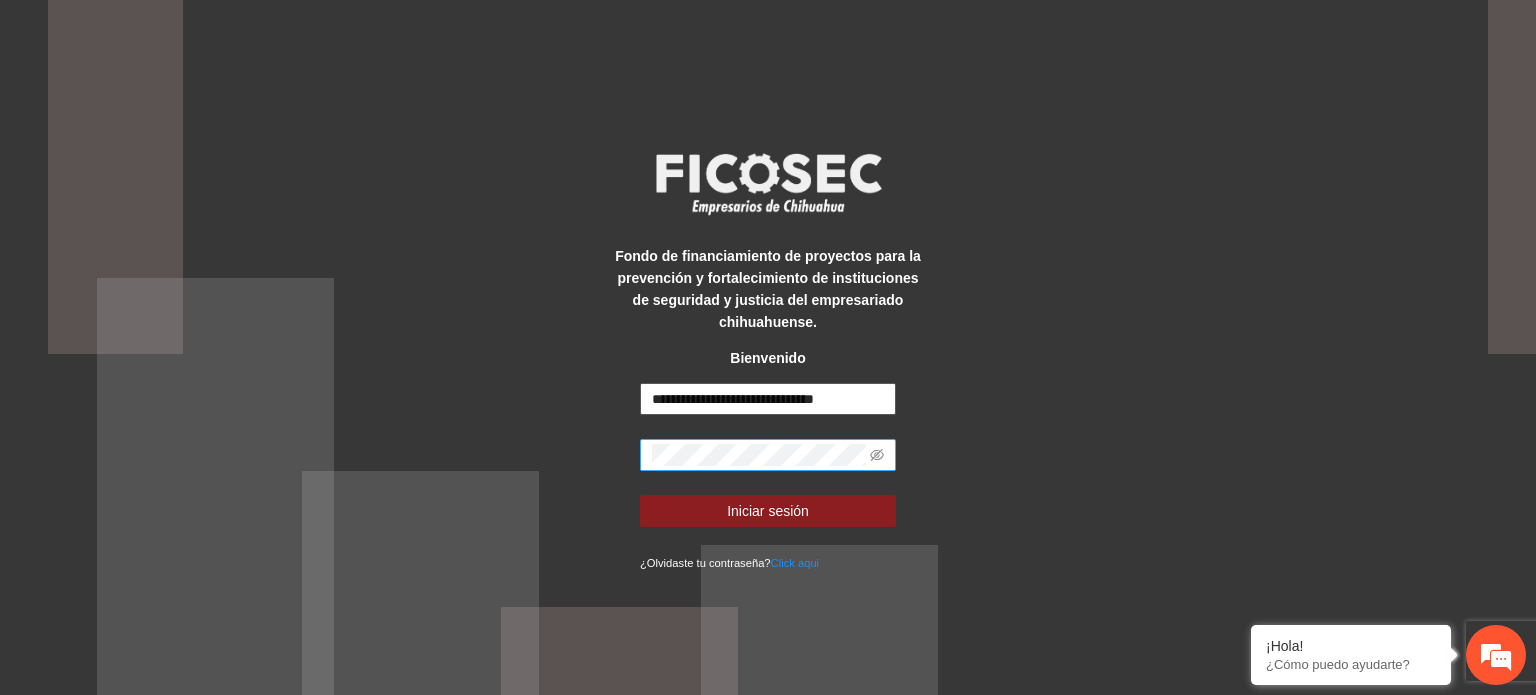 paste 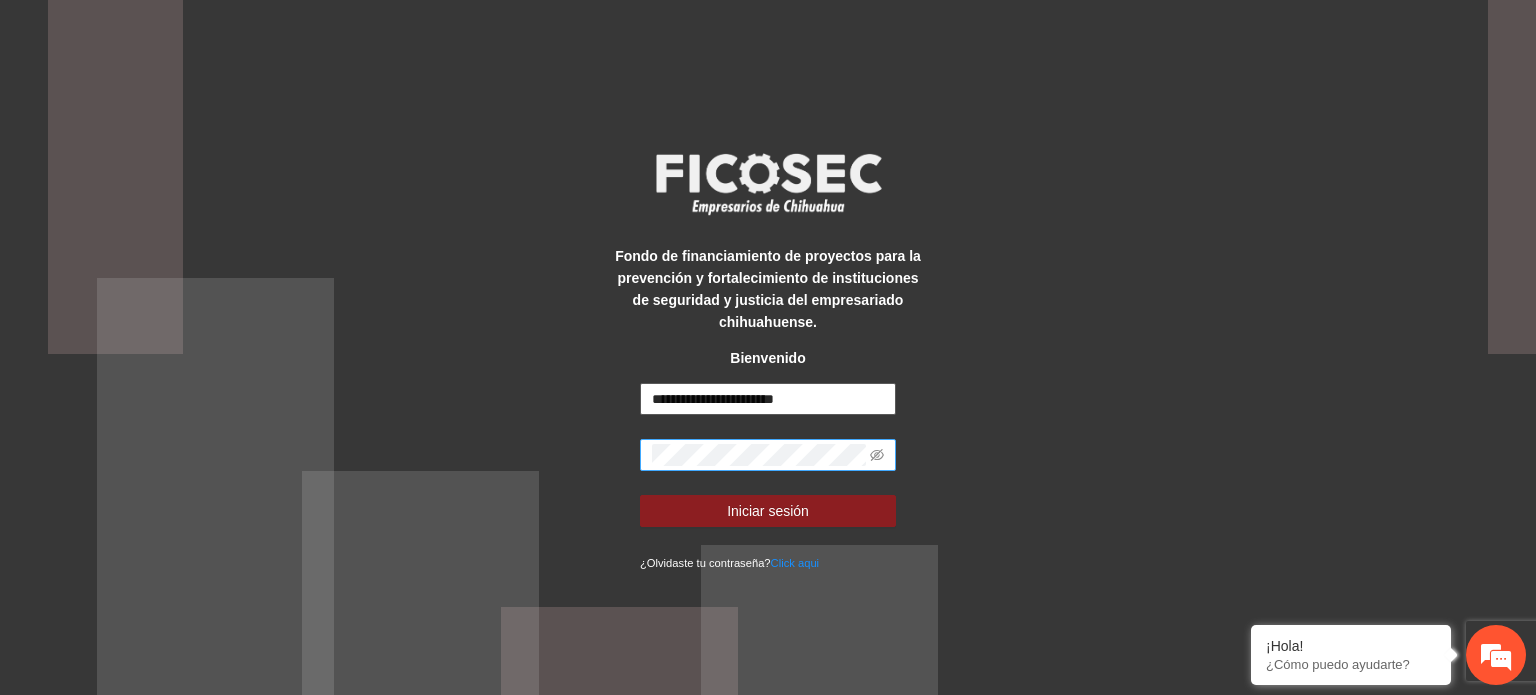 type on "**********" 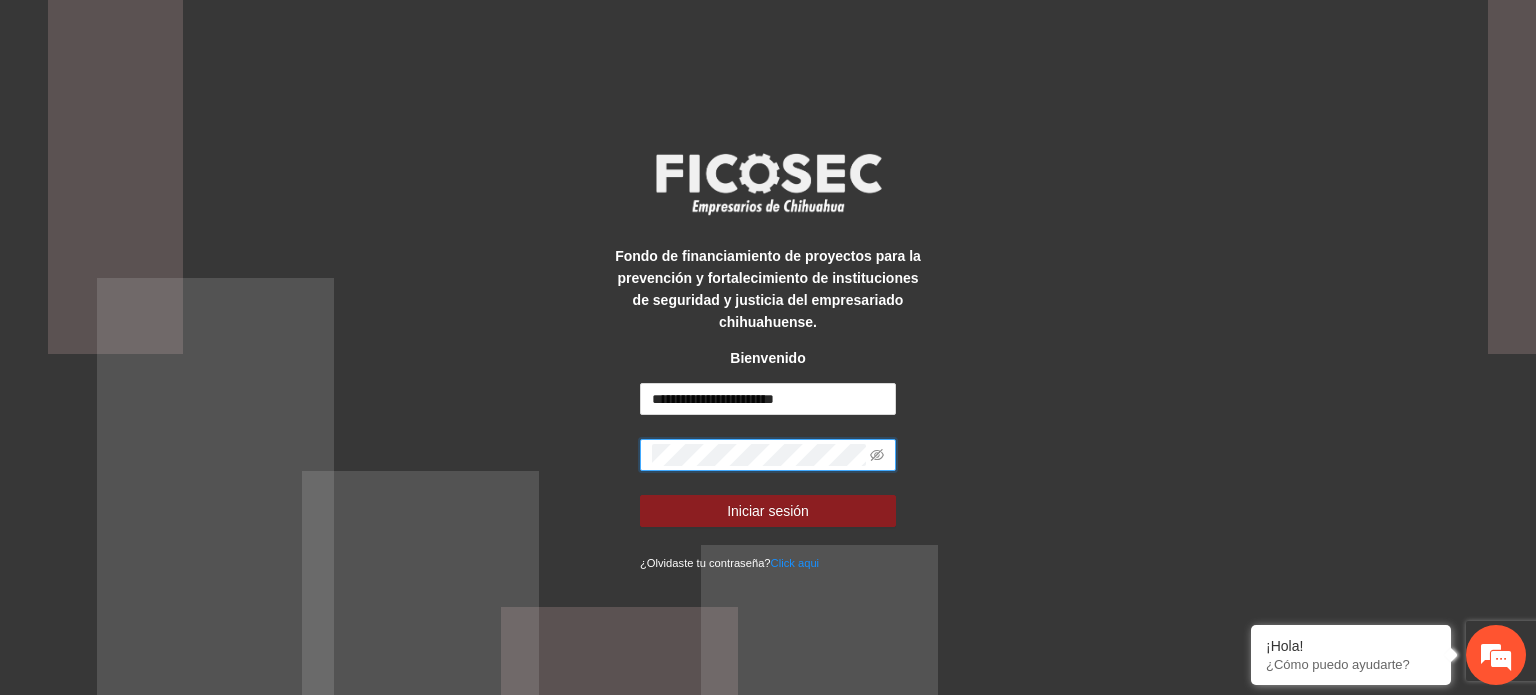 scroll, scrollTop: 0, scrollLeft: 0, axis: both 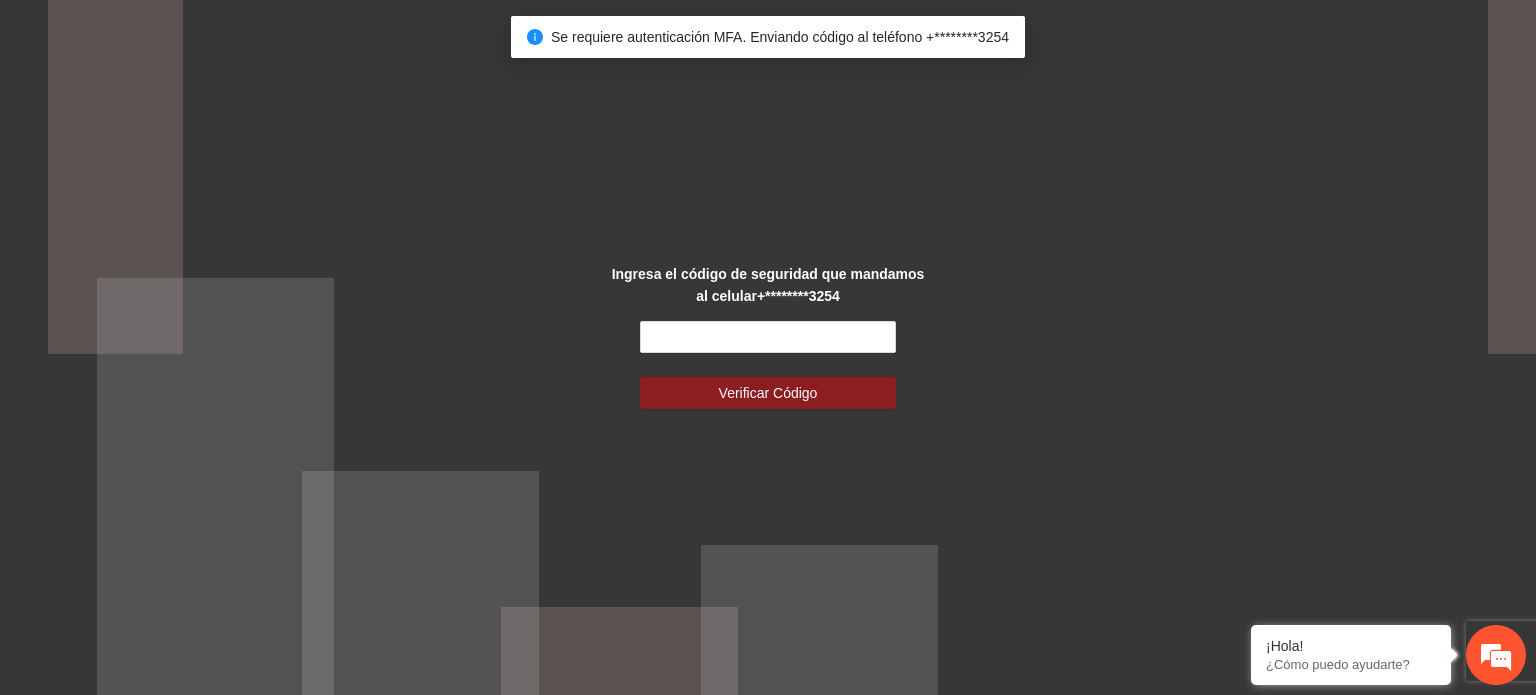 click on "Ingresa el código de seguridad que mandamos al celular  +********3254 Verificar Código" at bounding box center (768, 347) 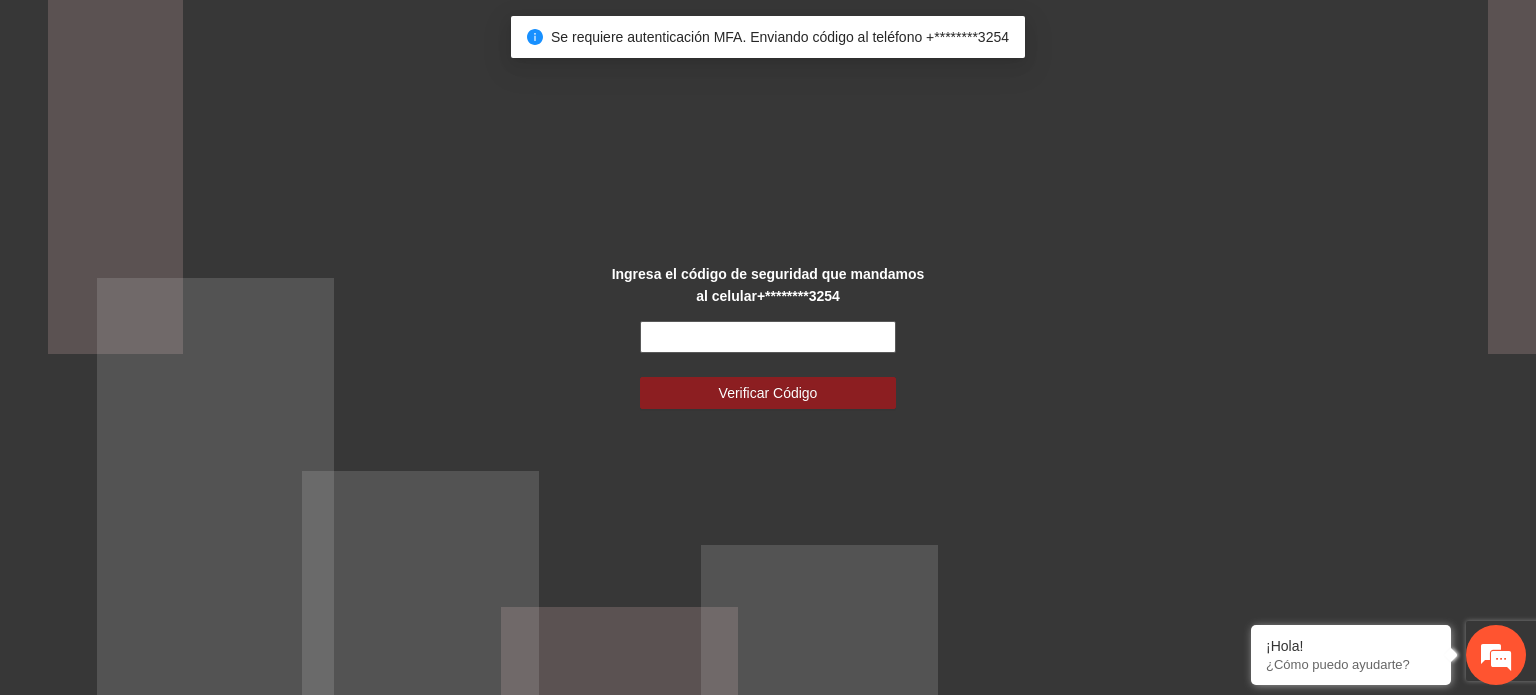 click at bounding box center (768, 337) 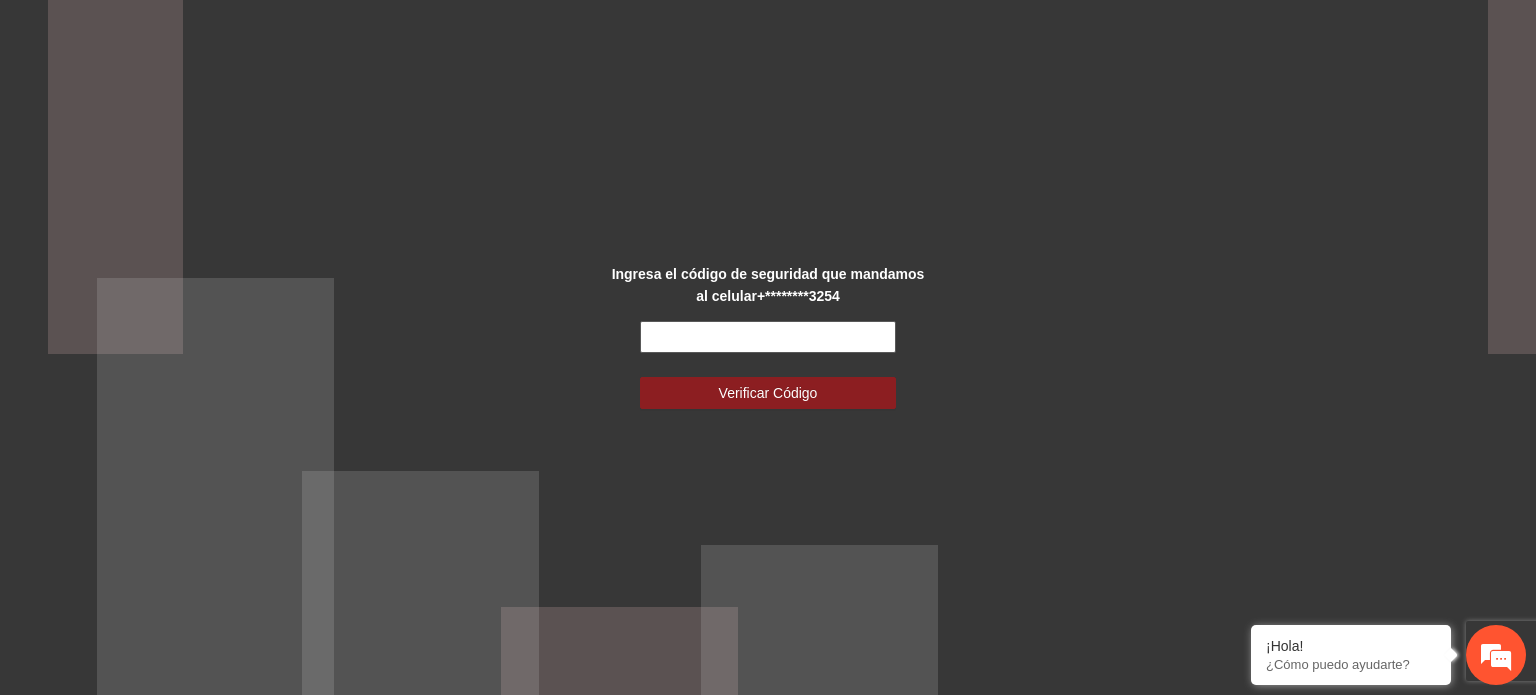 drag, startPoint x: 868, startPoint y: 327, endPoint x: 897, endPoint y: 332, distance: 29.427877 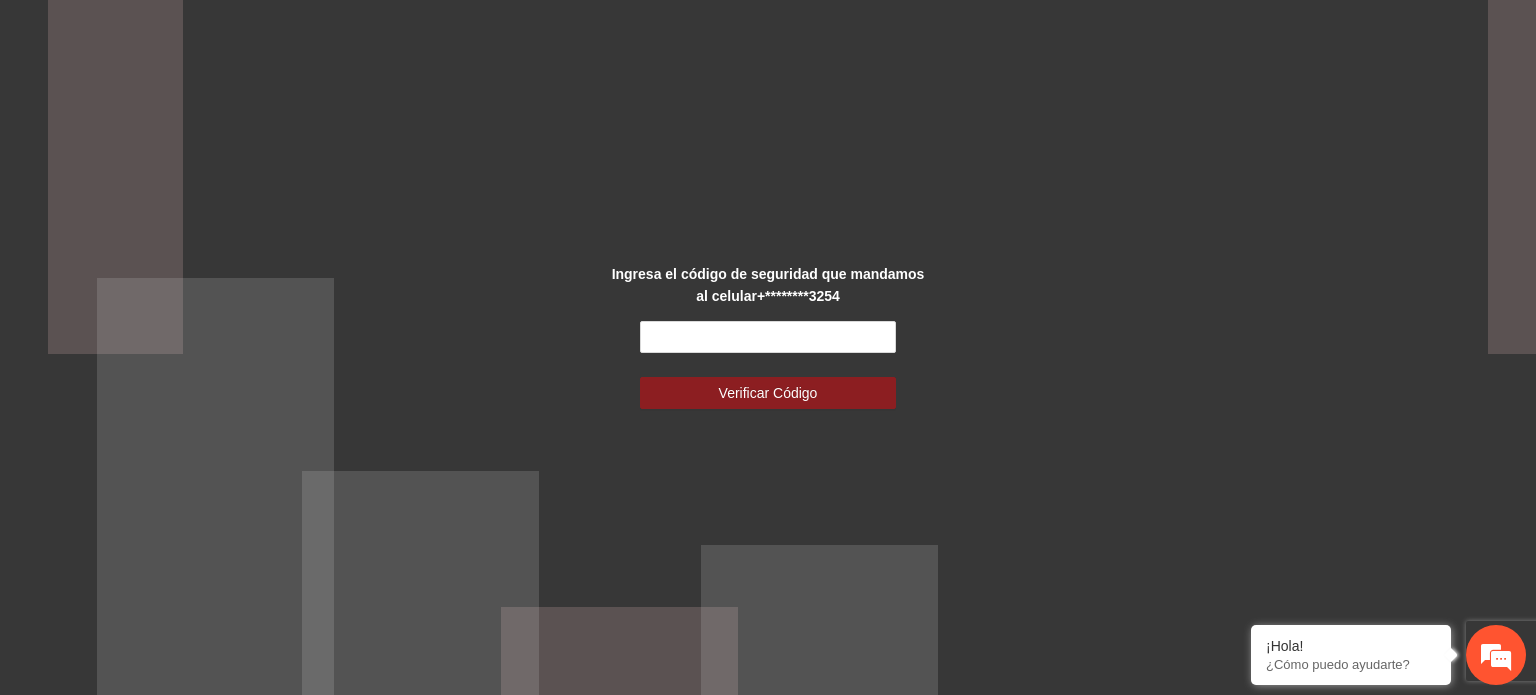 click on "Ingresa el código de seguridad que mandamos al celular  +********3254 Verificar Código" at bounding box center (768, 347) 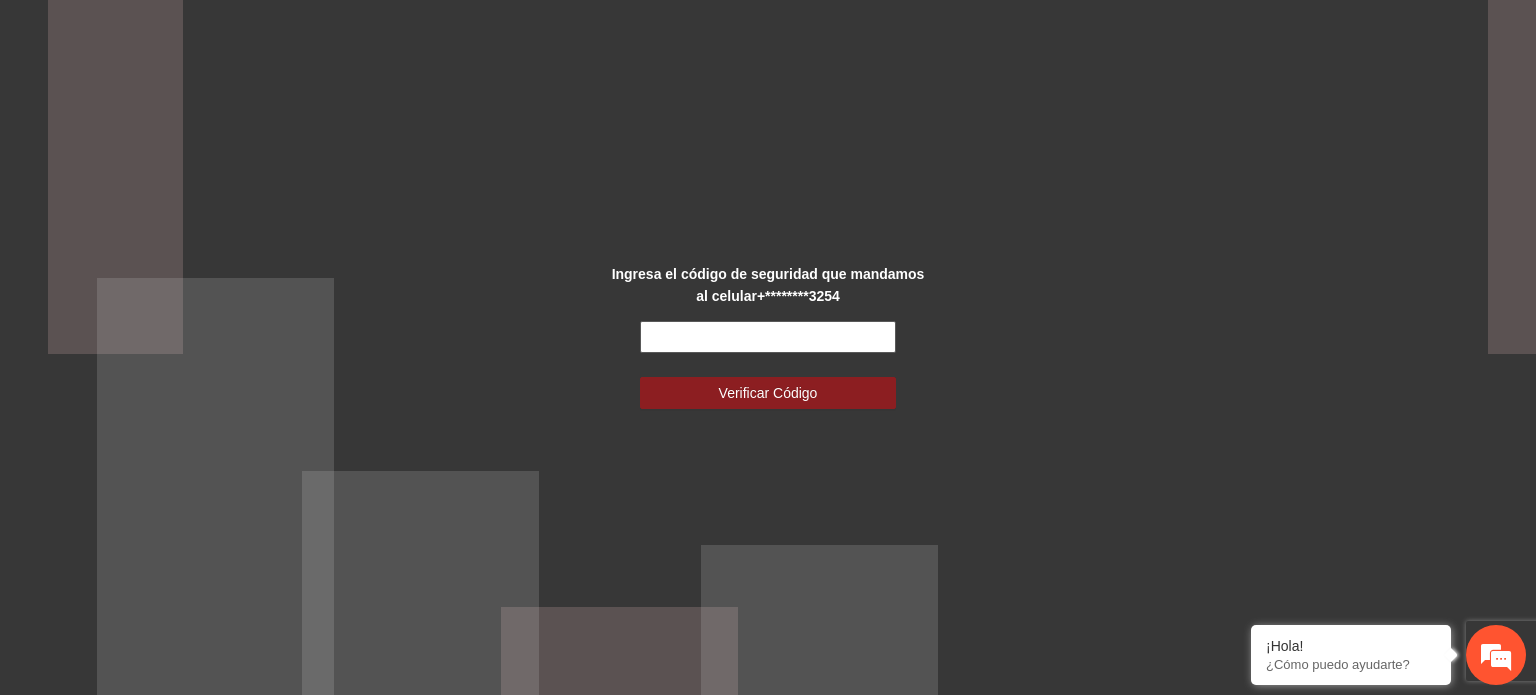 click at bounding box center [768, 337] 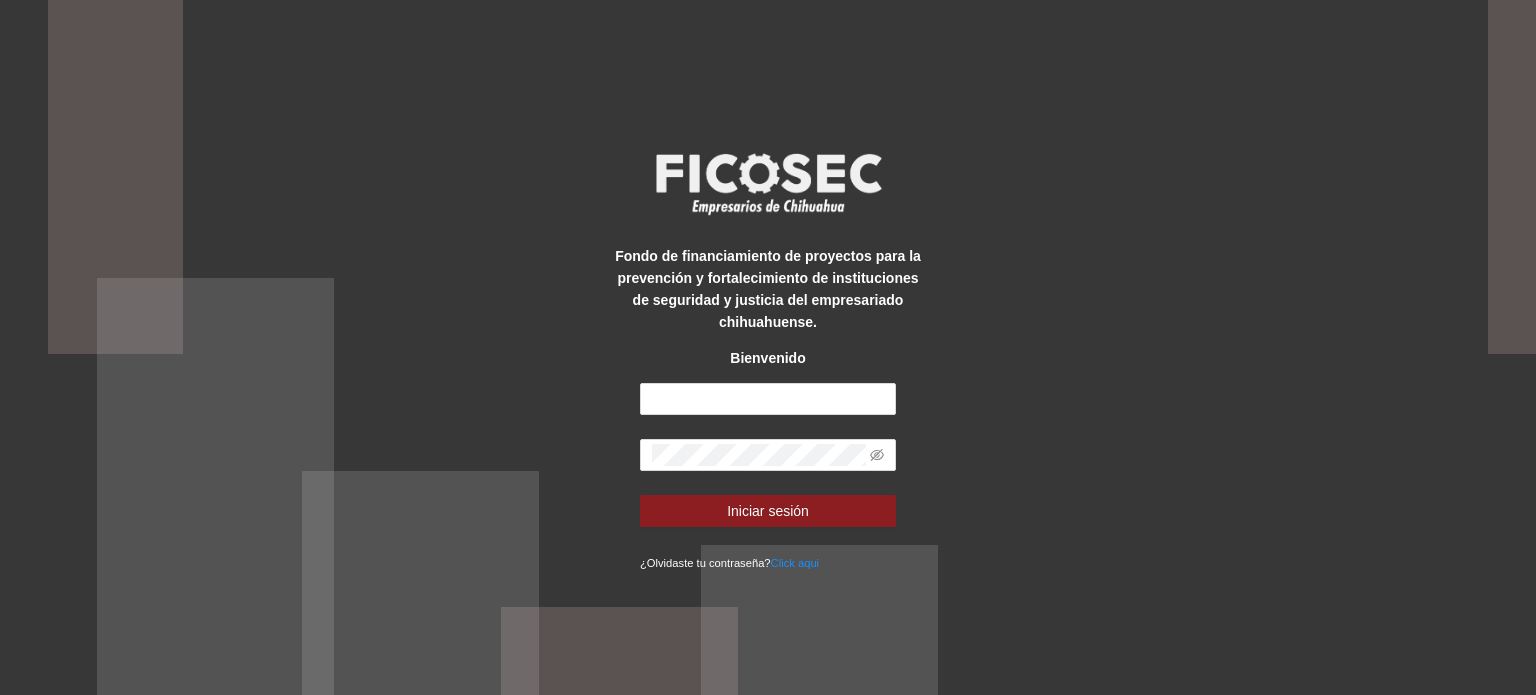 scroll, scrollTop: 0, scrollLeft: 0, axis: both 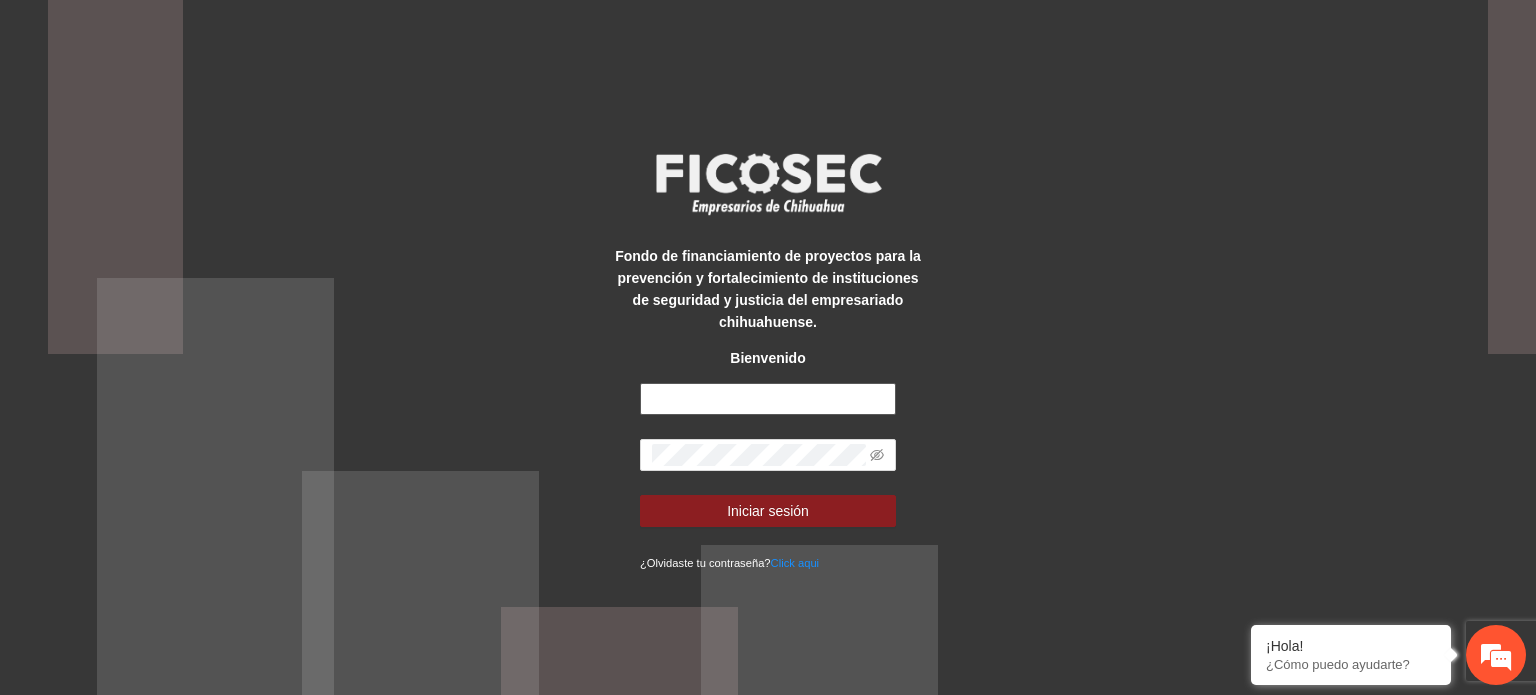 type on "**********" 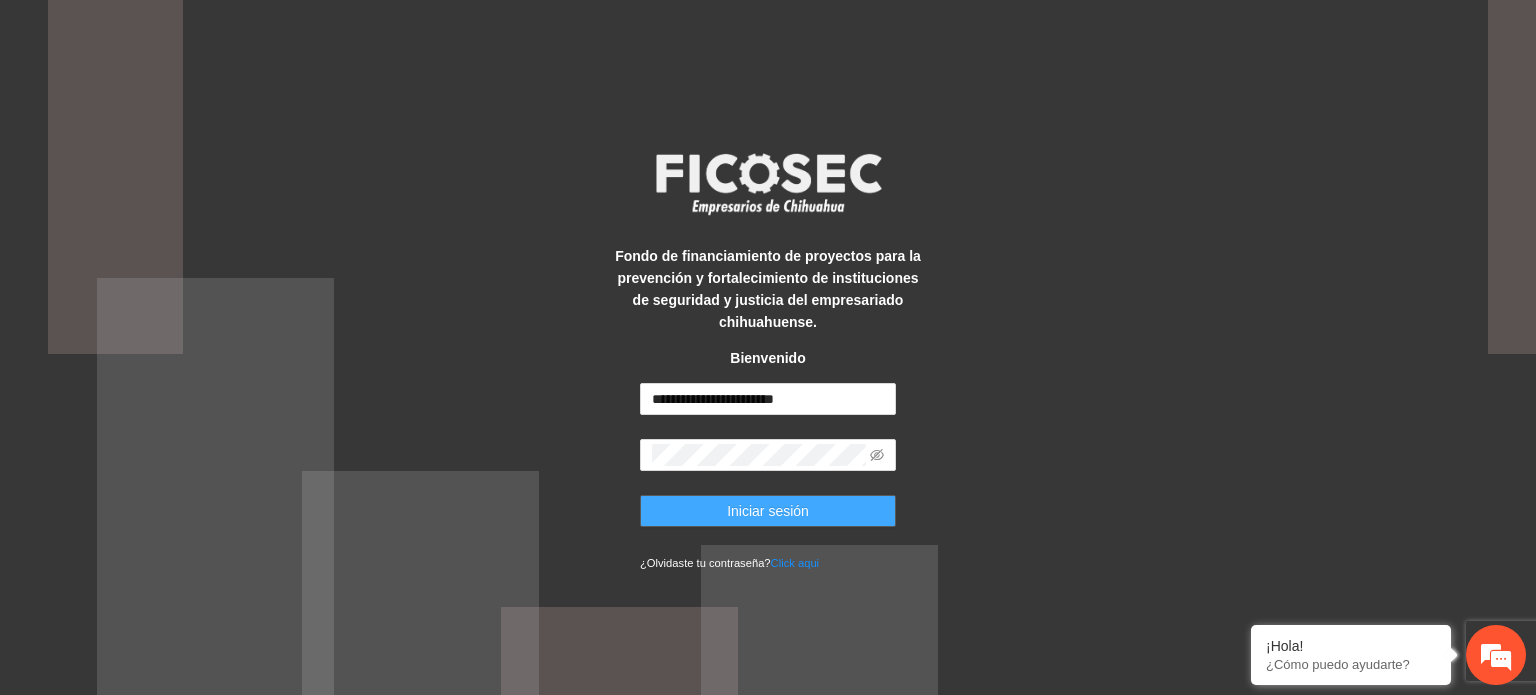 click on "Iniciar sesión" at bounding box center (768, 511) 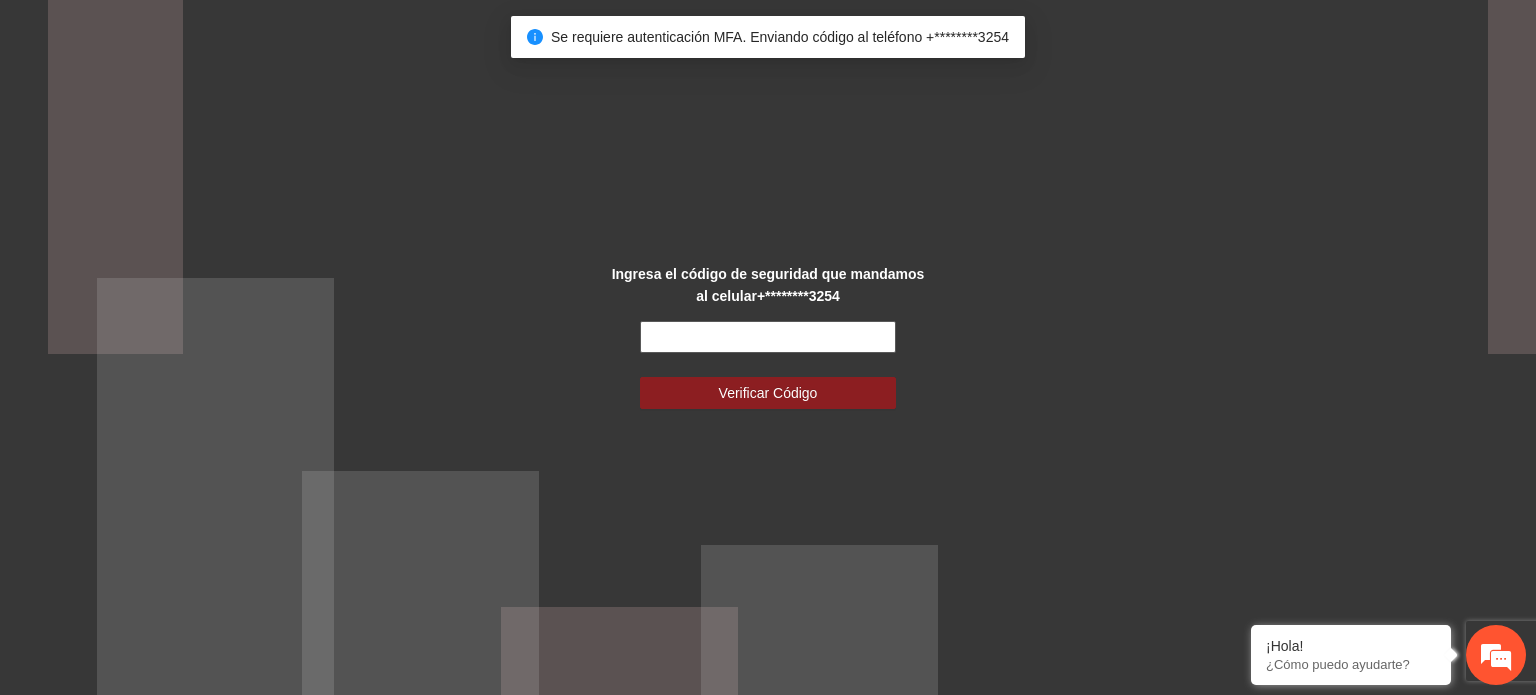 click at bounding box center [768, 337] 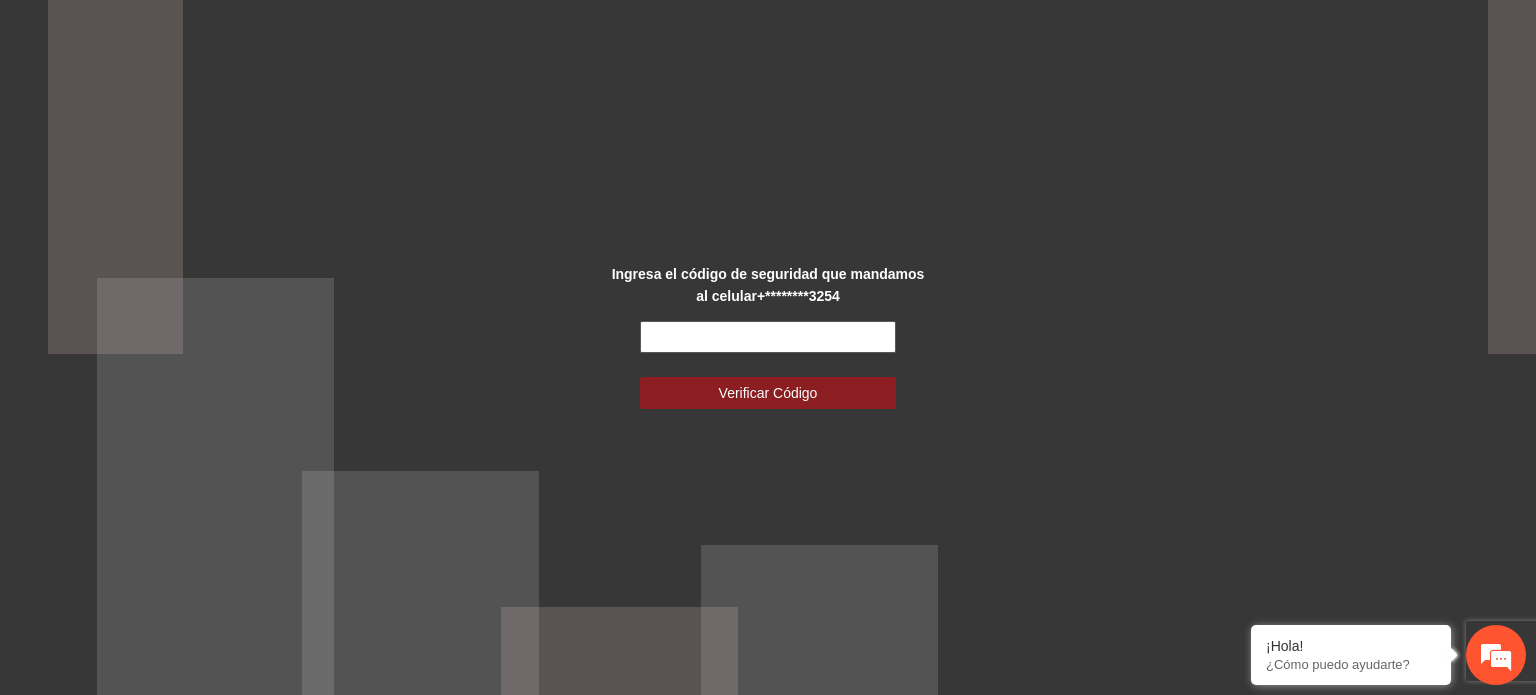 scroll, scrollTop: 0, scrollLeft: 0, axis: both 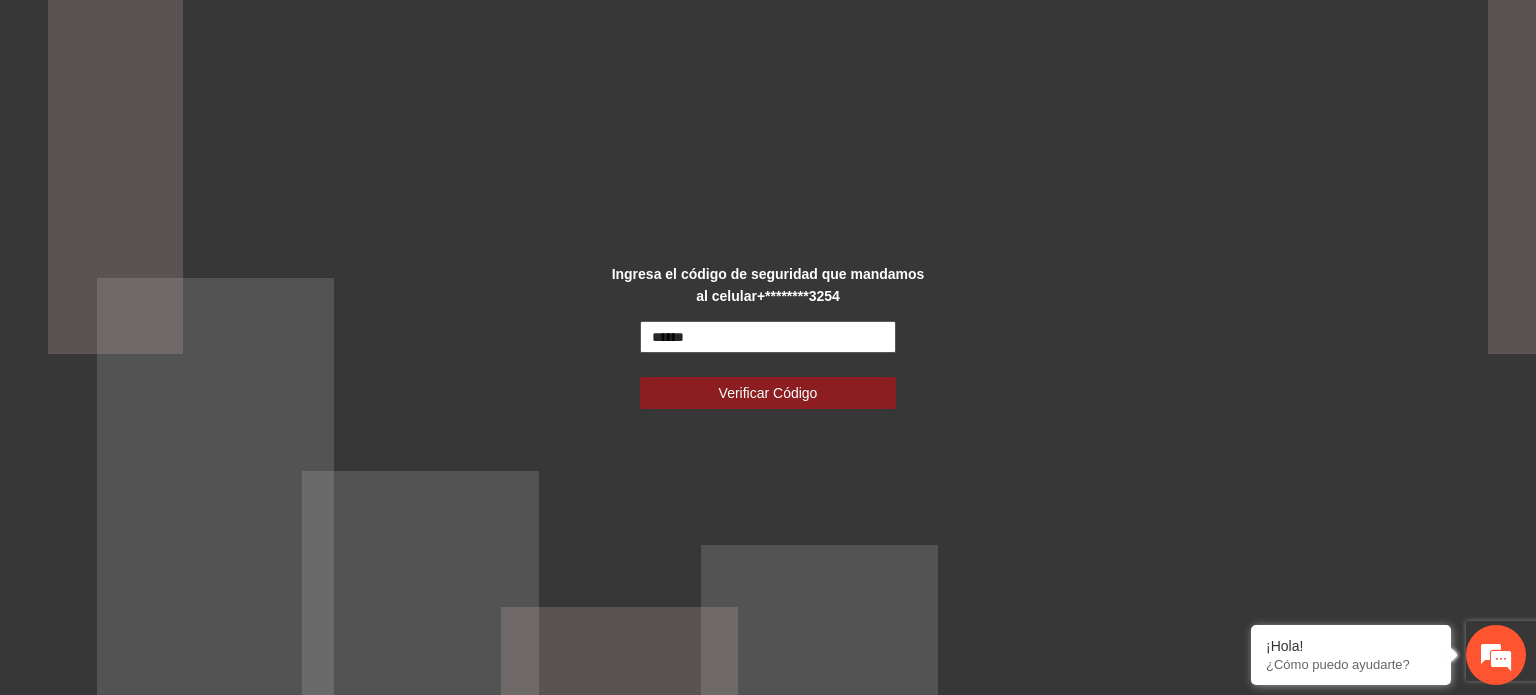 type on "******" 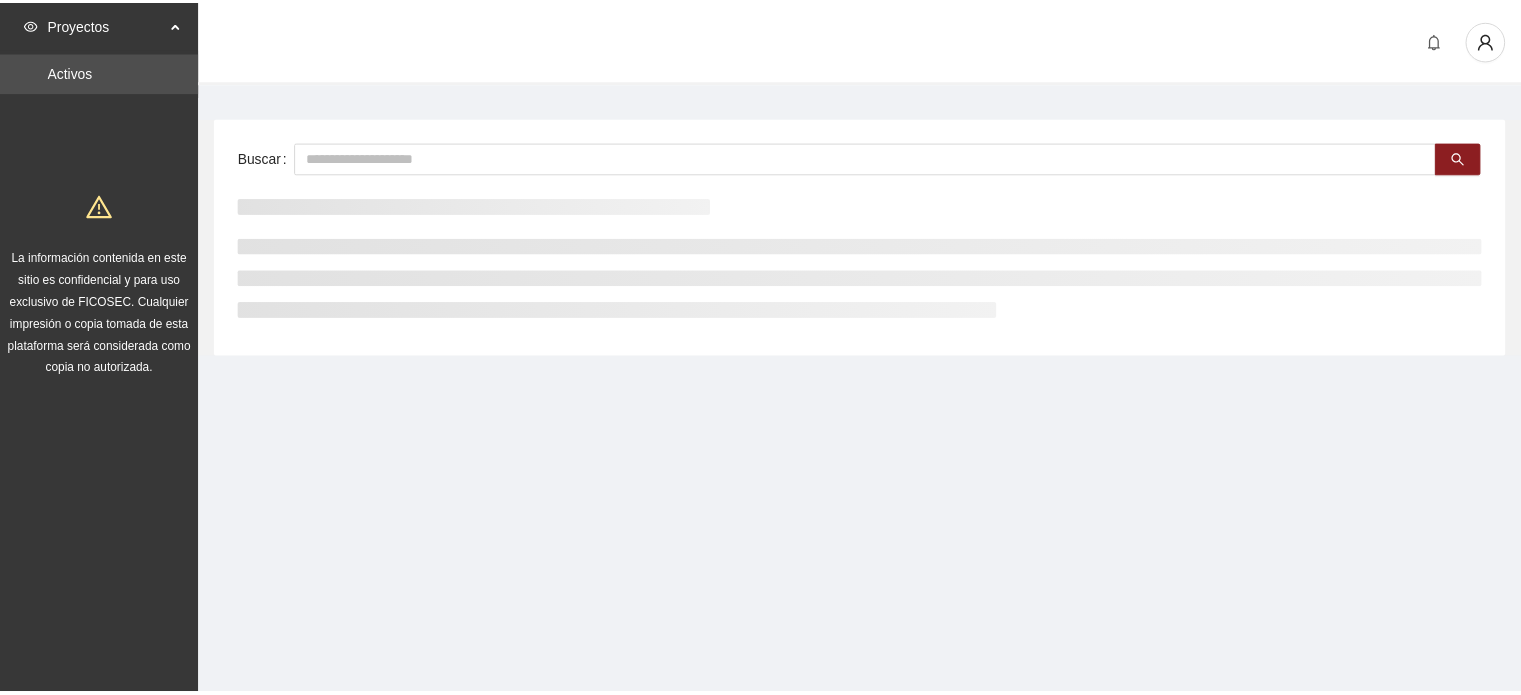 scroll, scrollTop: 0, scrollLeft: 0, axis: both 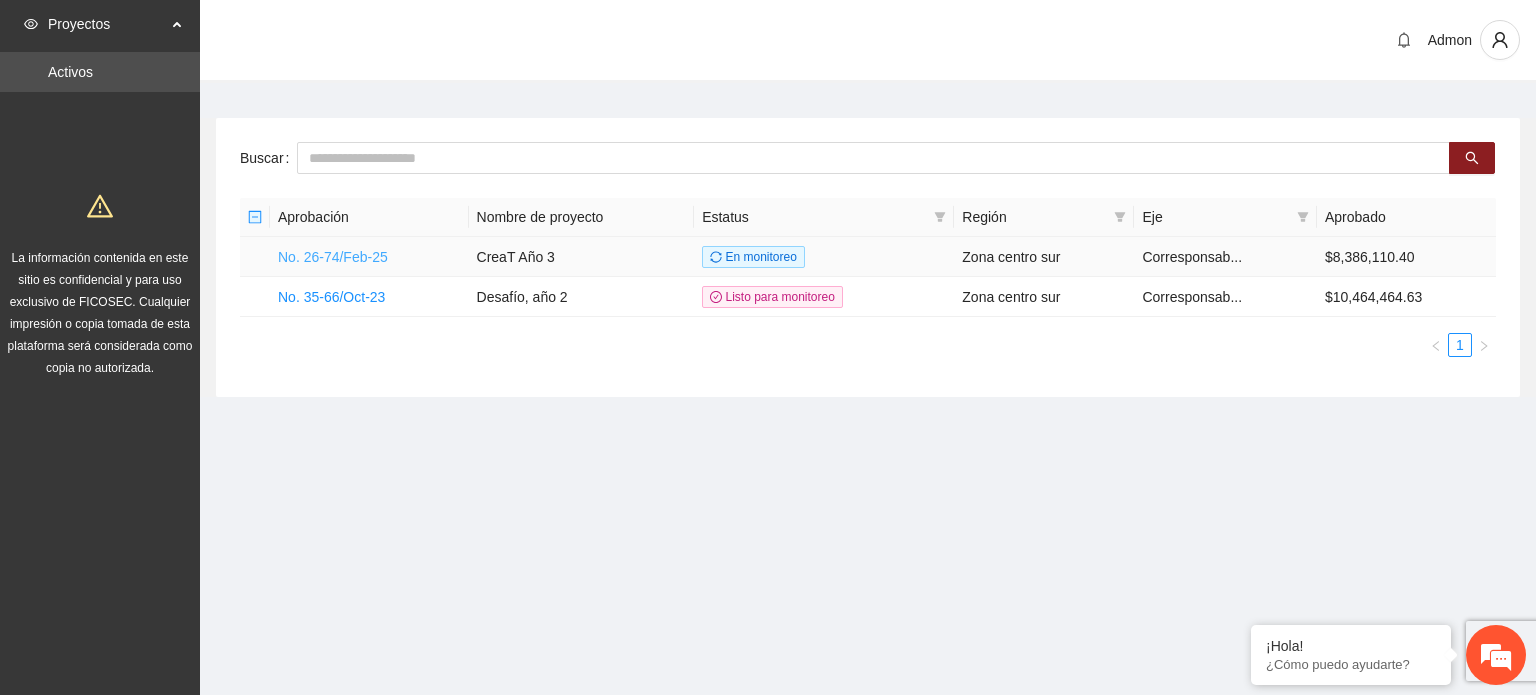 click on "No. 26-74/Feb-25" at bounding box center (333, 257) 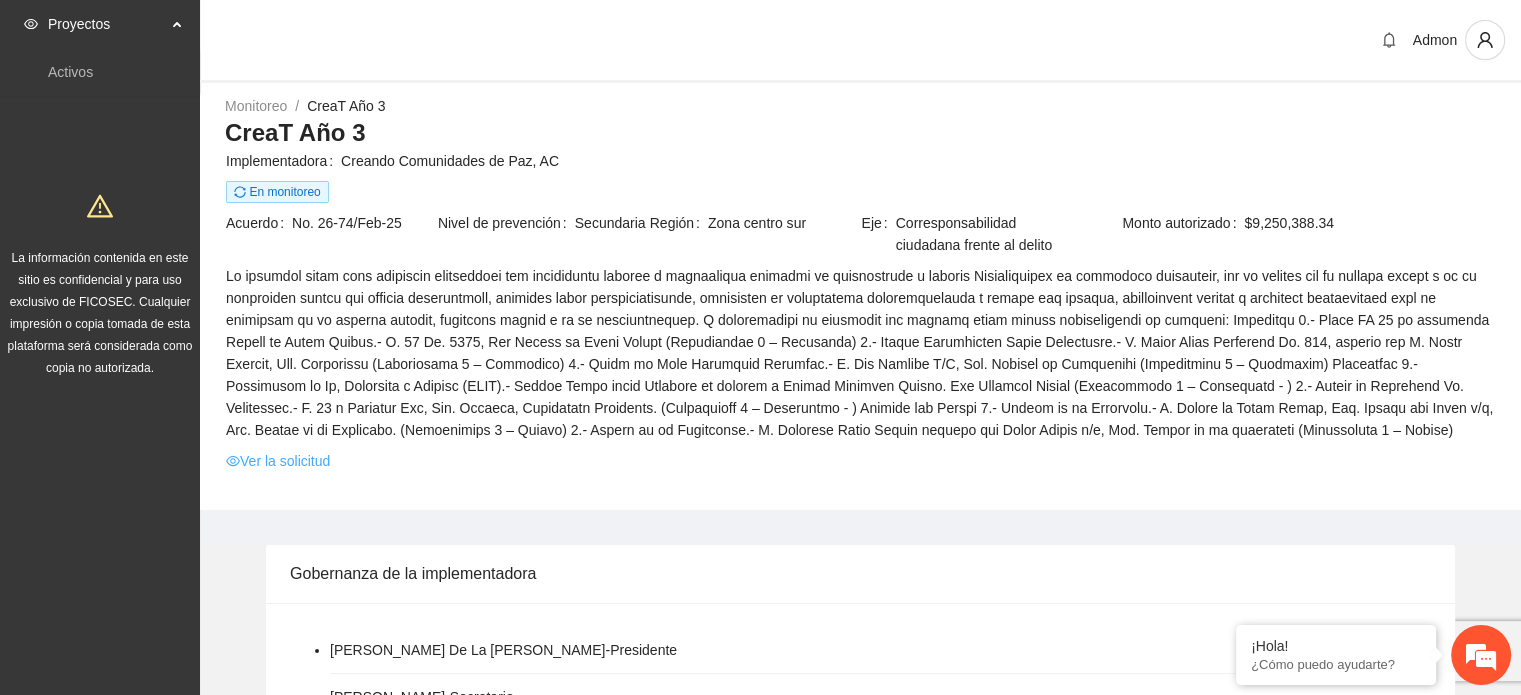 click on "Ver la solicitud" at bounding box center (278, 461) 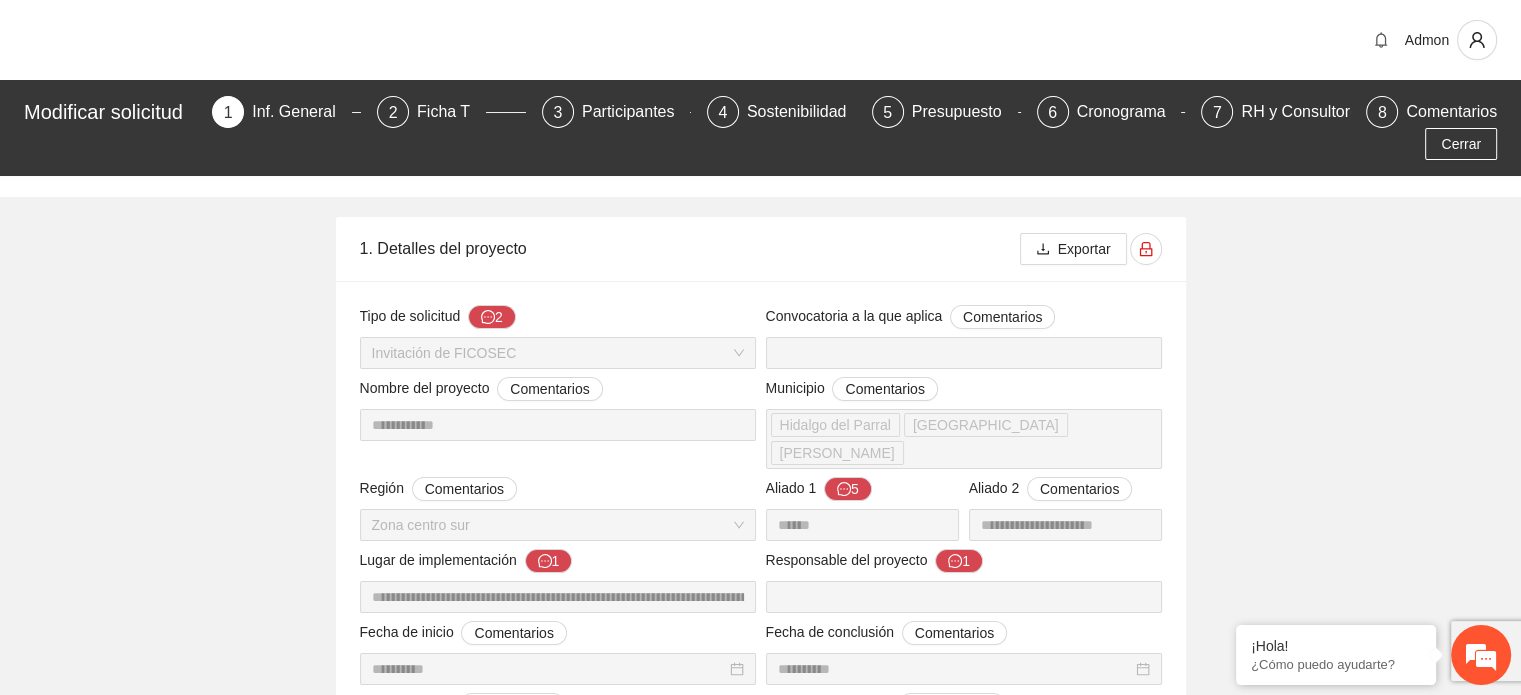 scroll, scrollTop: 0, scrollLeft: 0, axis: both 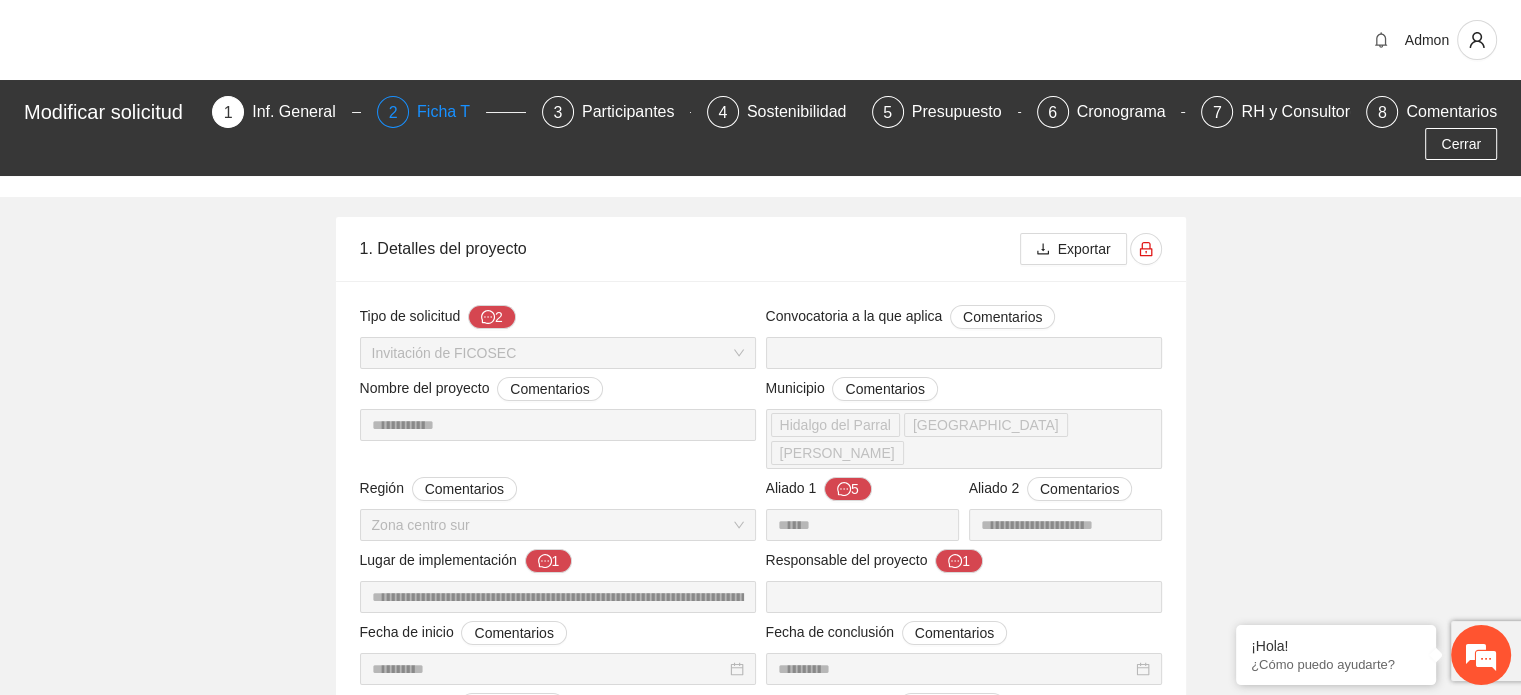 click on "Ficha T" at bounding box center [451, 112] 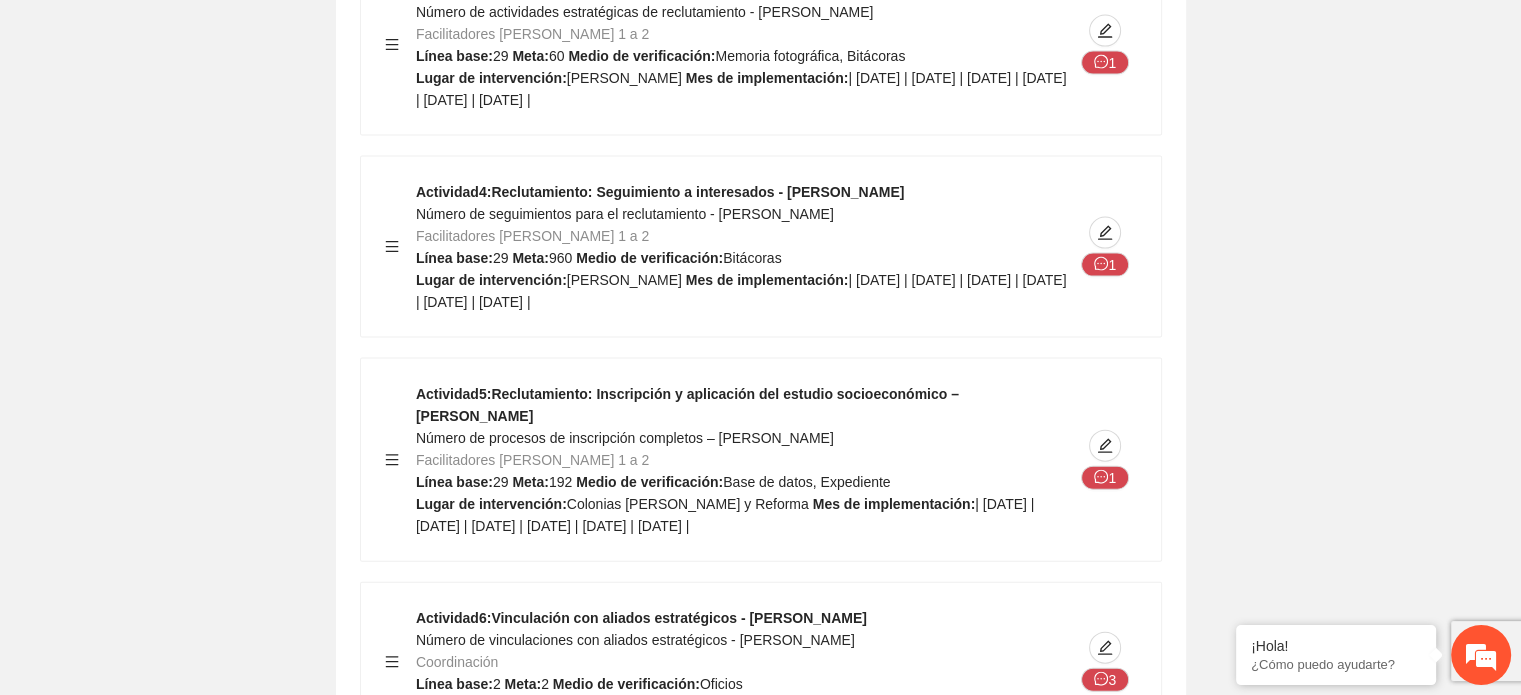 scroll, scrollTop: 17309, scrollLeft: 0, axis: vertical 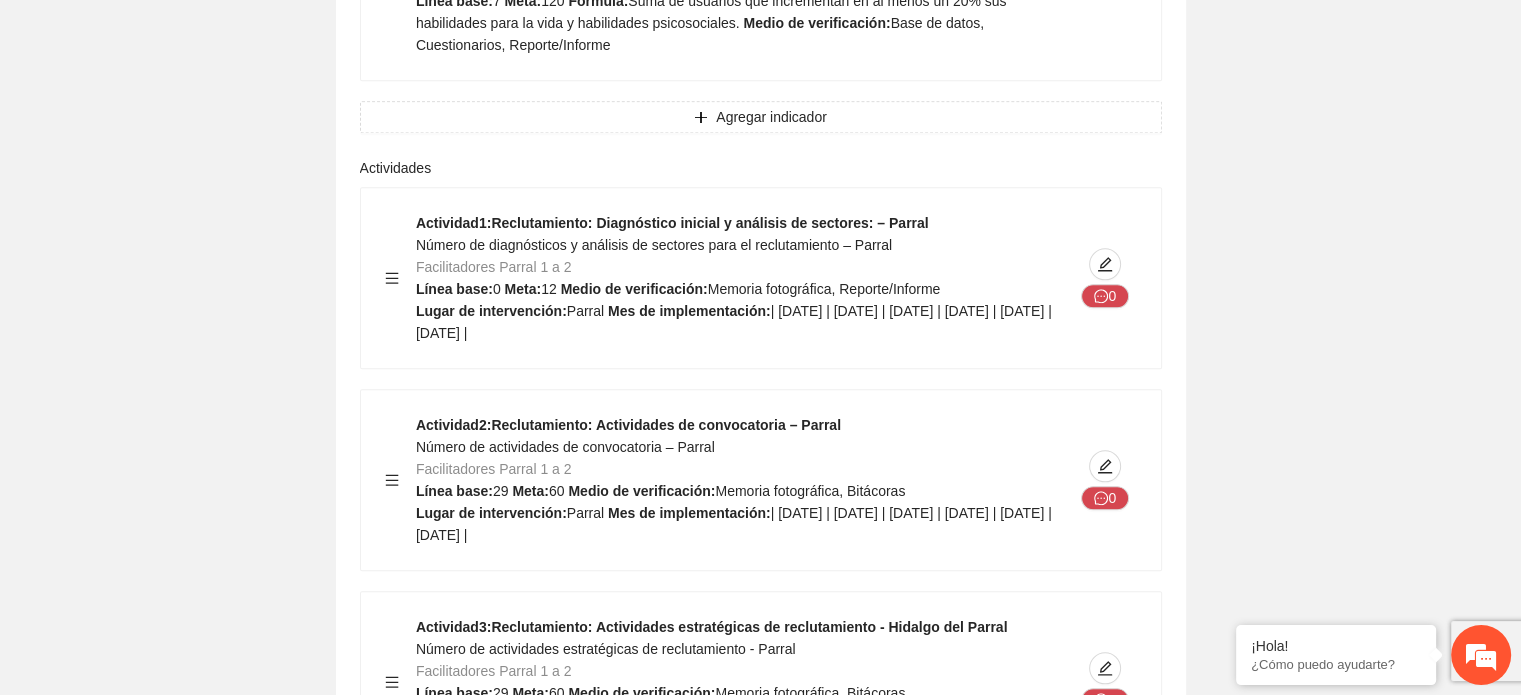 click on "Actividad  3 :  Reclutamiento: Actividades estratégicas de reclutamiento -  Hidalgo del Parral Número de actividades estratégicas de reclutamiento - Parral Facilitadores Parral 1 a 2 Línea base:  29   Meta:  60   Medio de verificación:  Memoria fotográfica, Bitácoras Lugar de intervención:  Parral   Mes de implementación:  | abril 2025 | junio 2025 | agosto 2025 | octubre 2025 | diciembre 2025 | febrero 2026 |" at bounding box center [745, -12824] 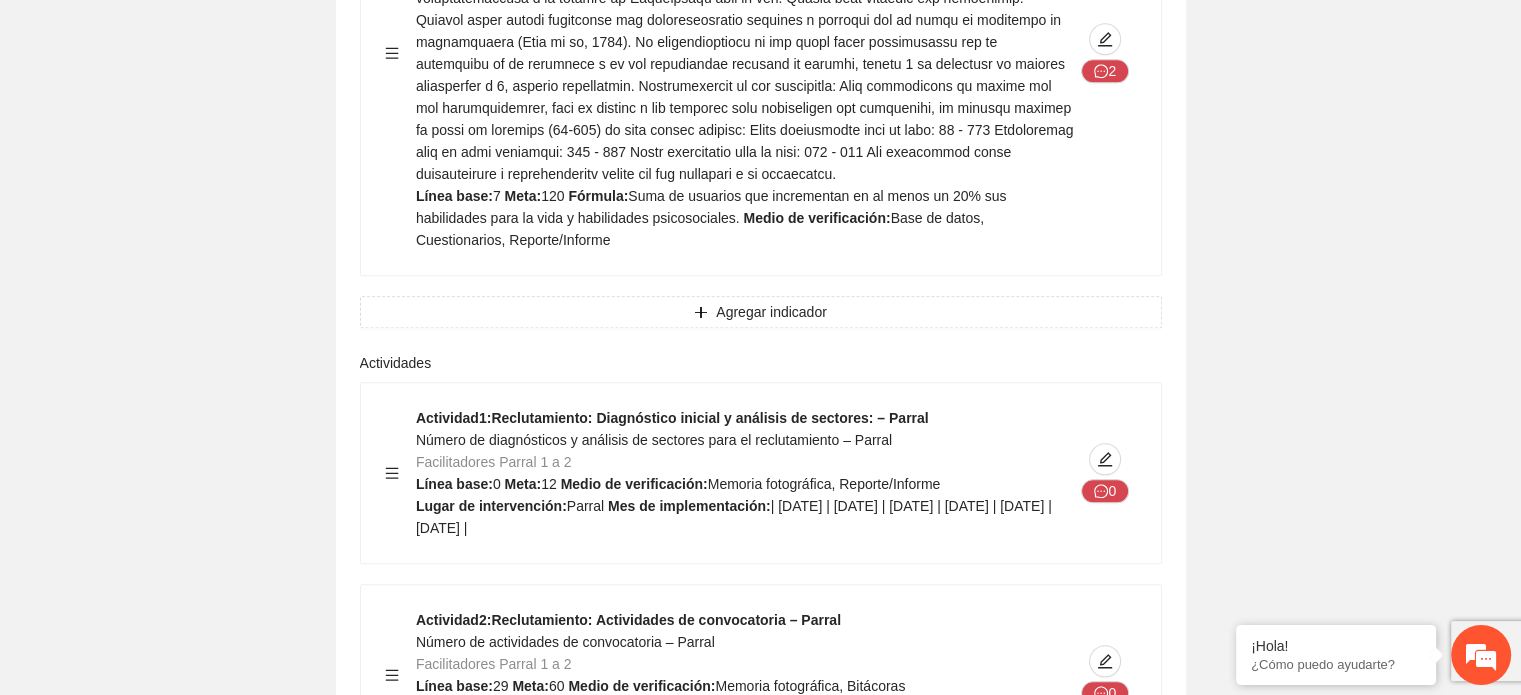 scroll, scrollTop: 17209, scrollLeft: 0, axis: vertical 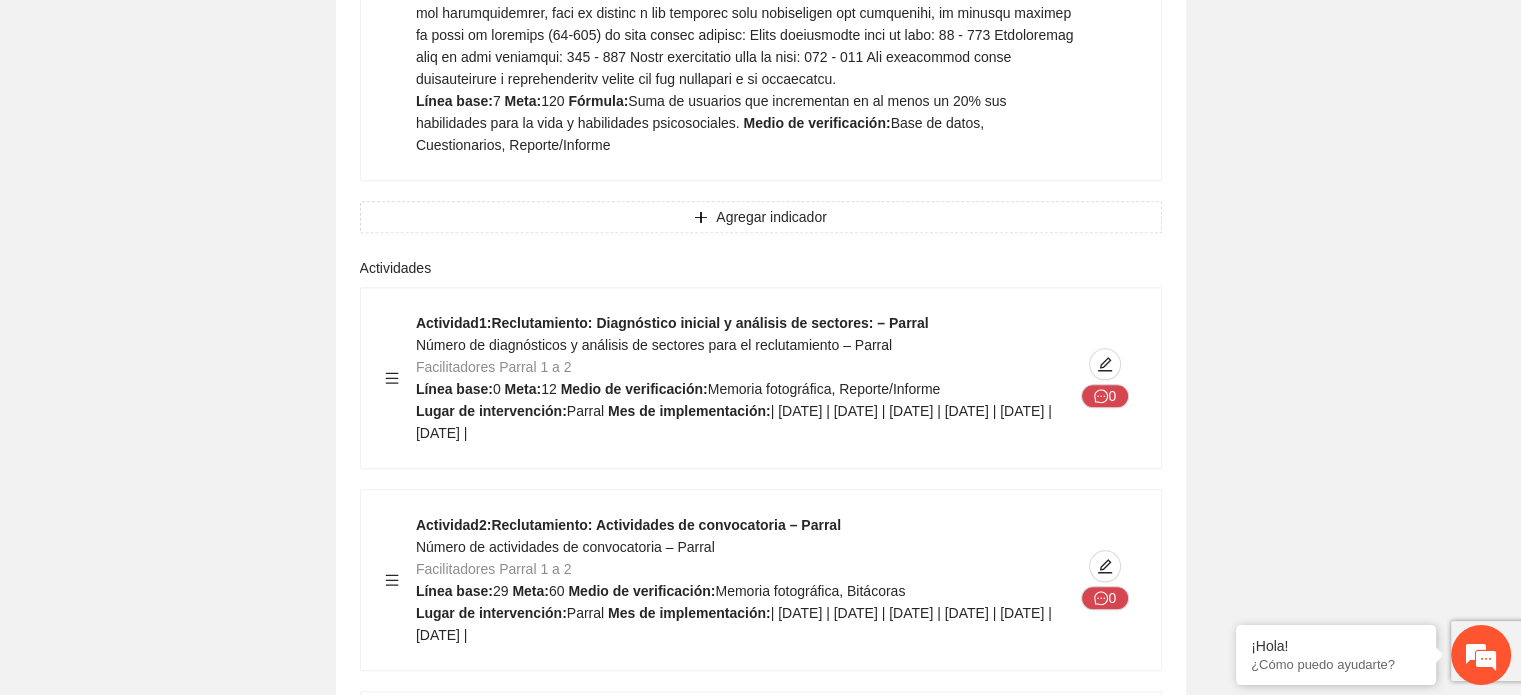 drag, startPoint x: 616, startPoint y: 466, endPoint x: 641, endPoint y: 488, distance: 33.30165 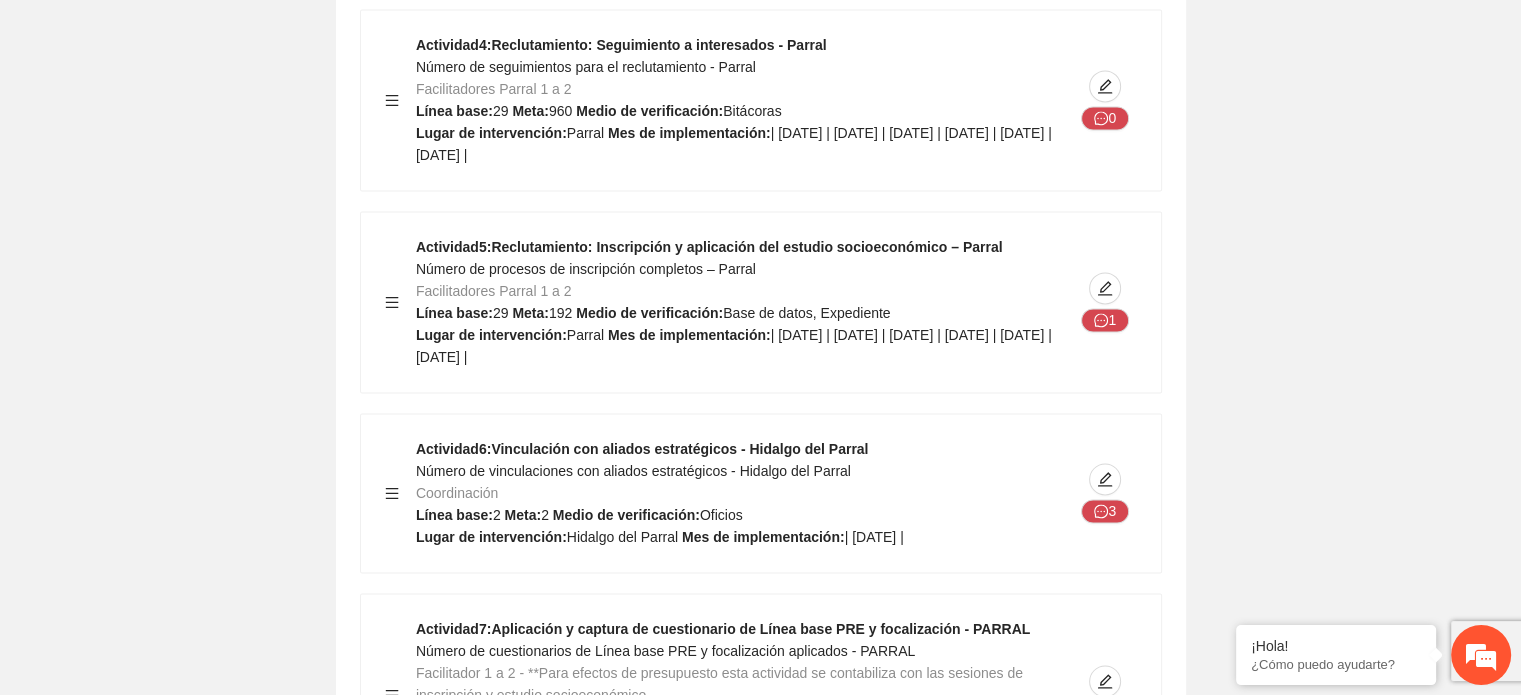 scroll, scrollTop: 21456, scrollLeft: 0, axis: vertical 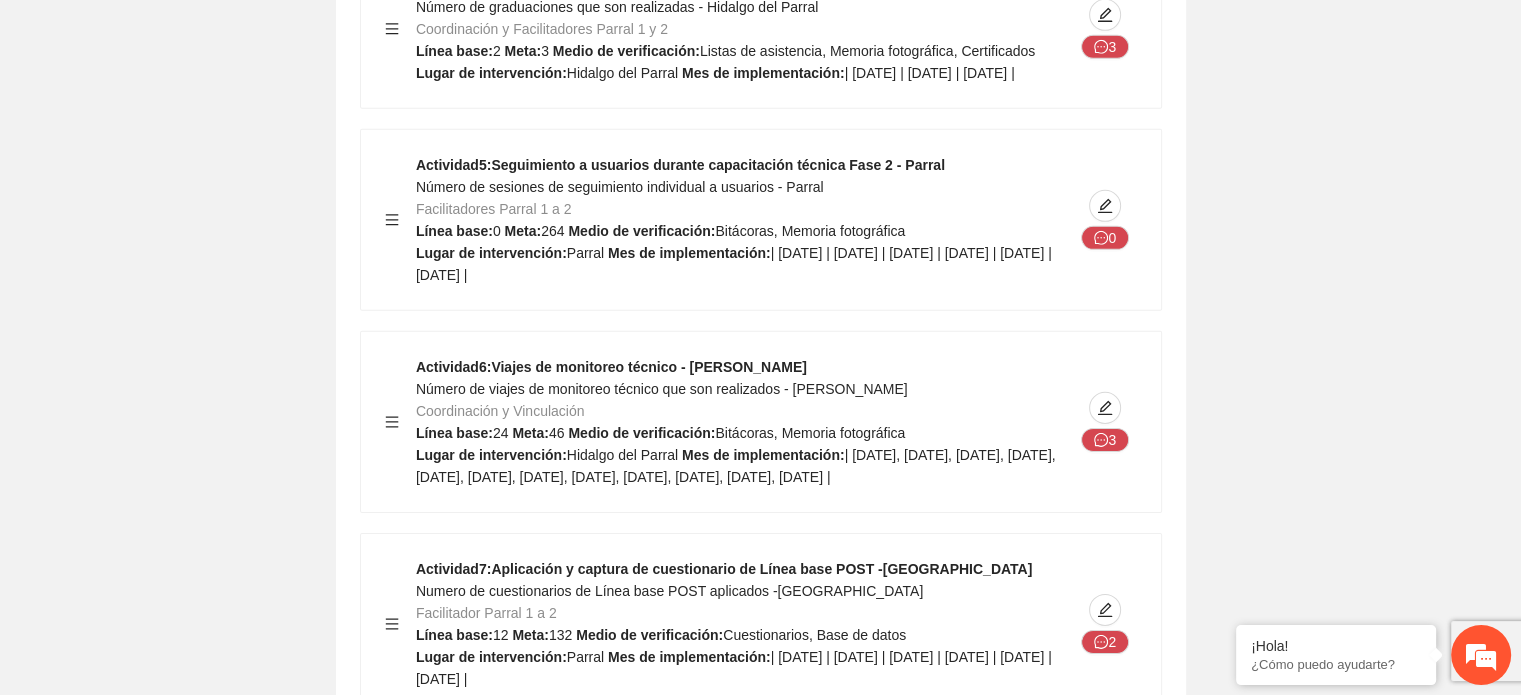 click on "Actividad  7 :  Aplicación y captura de cuestionario de  Línea base POST -PARRAL" at bounding box center (657, -16295) 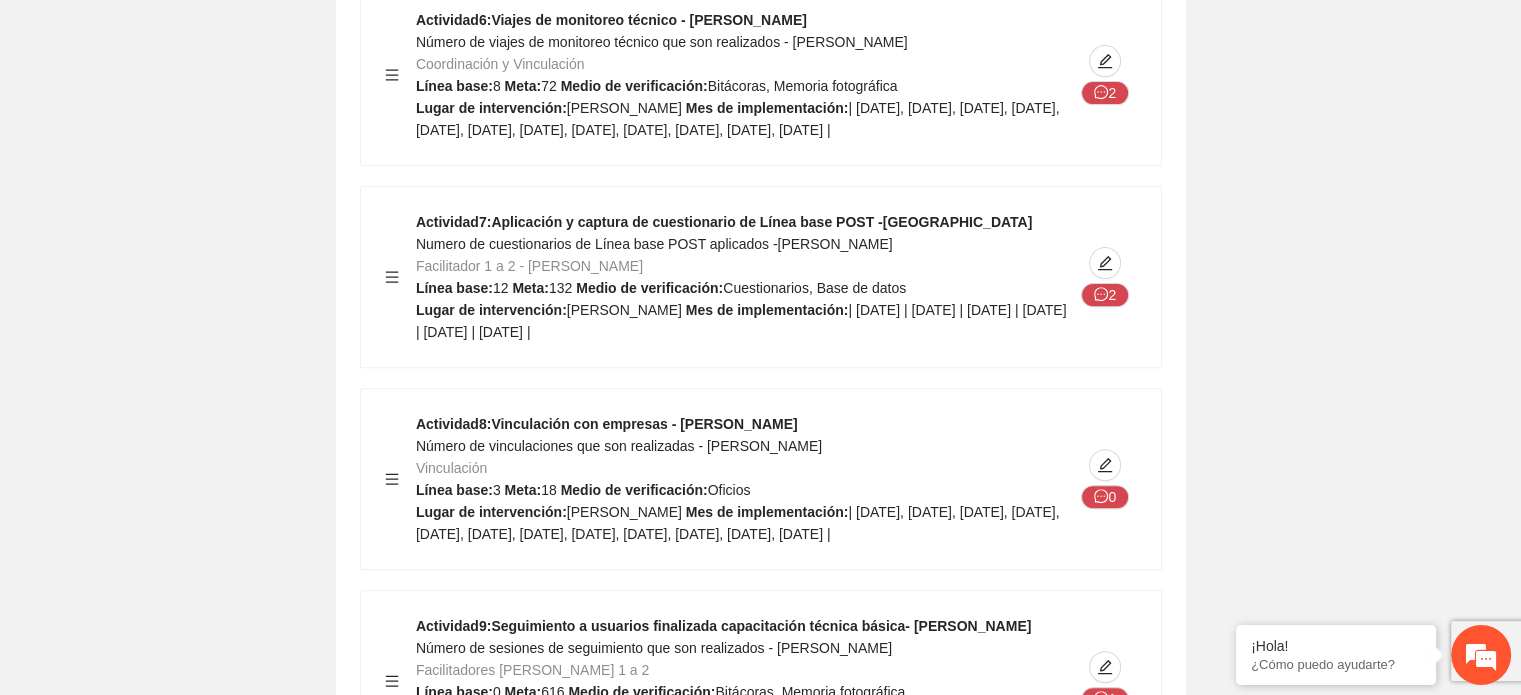 scroll, scrollTop: 21882, scrollLeft: 0, axis: vertical 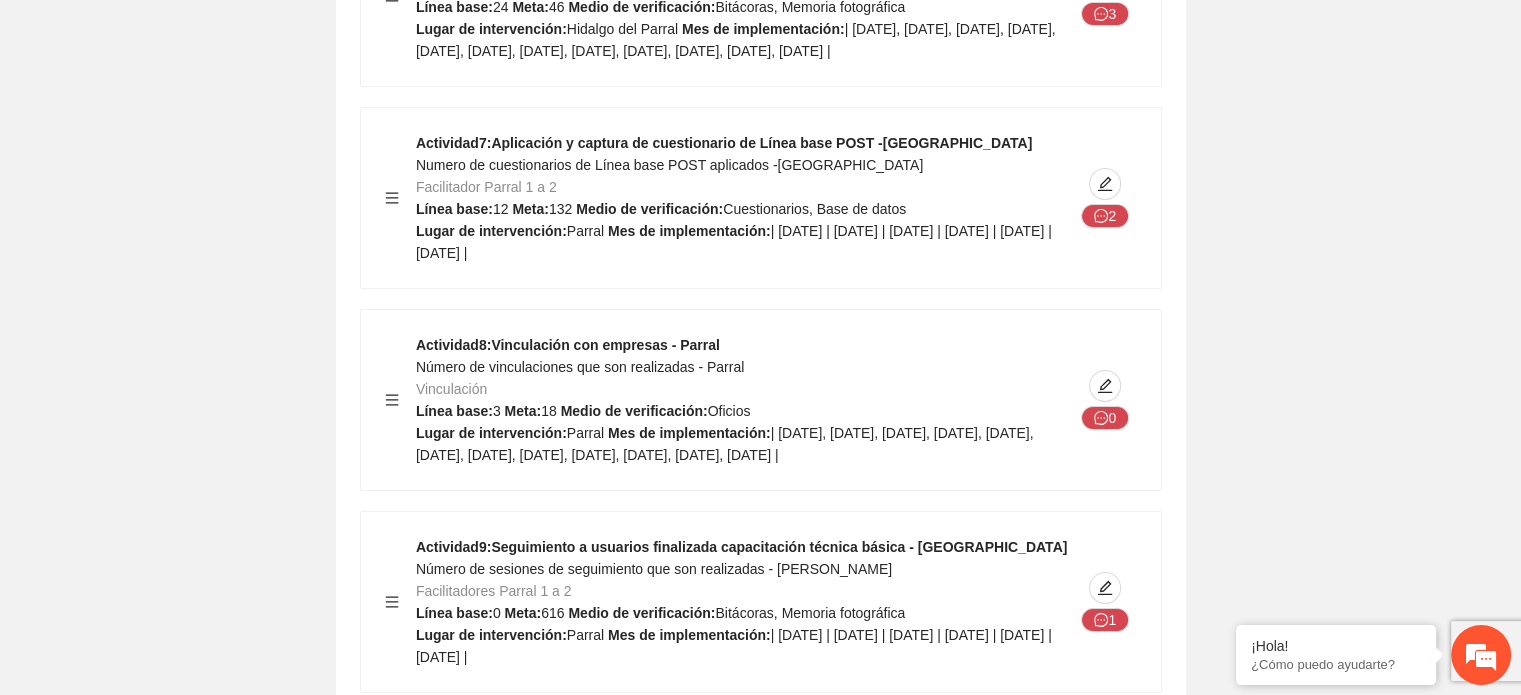 click on "Actividad  9 :  Seguimiento a usuarios finalizada capacitación técnica básica - Hidalgo del Parral Número de sesiones de seguimiento que son realizadas - Parral Facilitadores Parral 1 a 2 Línea base:  0   Meta:  616   Medio de verificación:  Bitácoras, Memoria fotográfica Lugar de intervención:  Parral   Mes de implementación:  | junio 2025 | agosto 2025 | octubre 2025 | diciembre 2025 | febrero 2026 | marzo 2026 | 1" at bounding box center (761, -16284) 